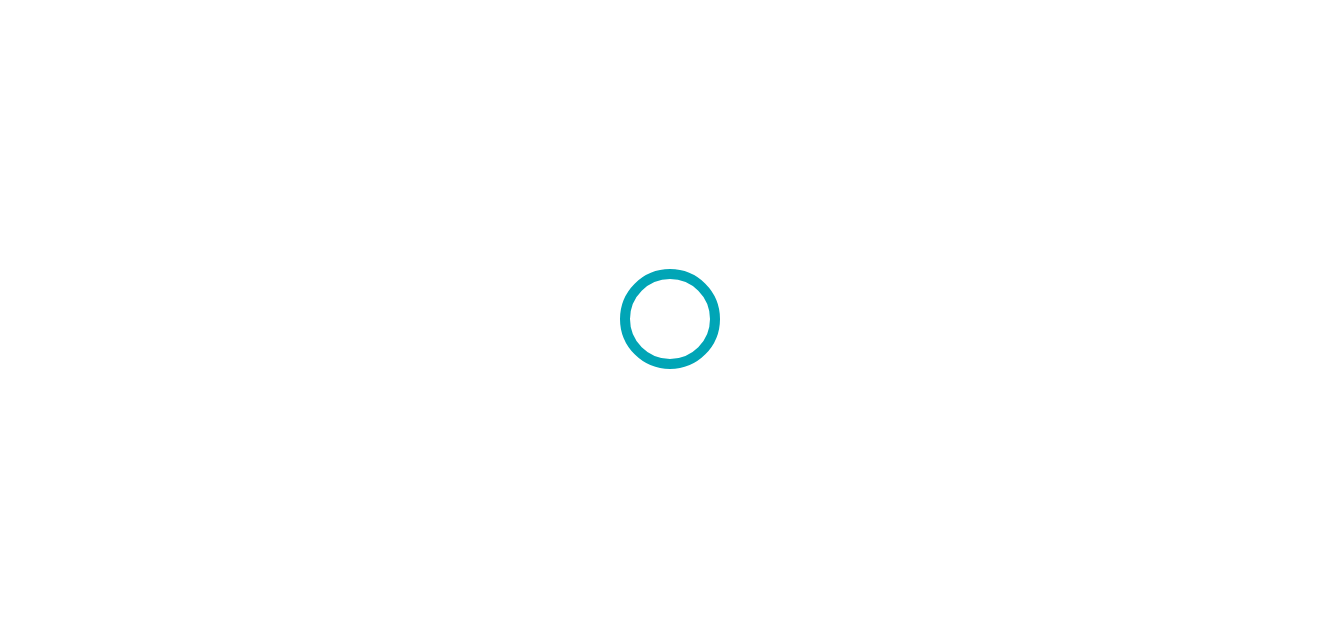 scroll, scrollTop: 0, scrollLeft: 0, axis: both 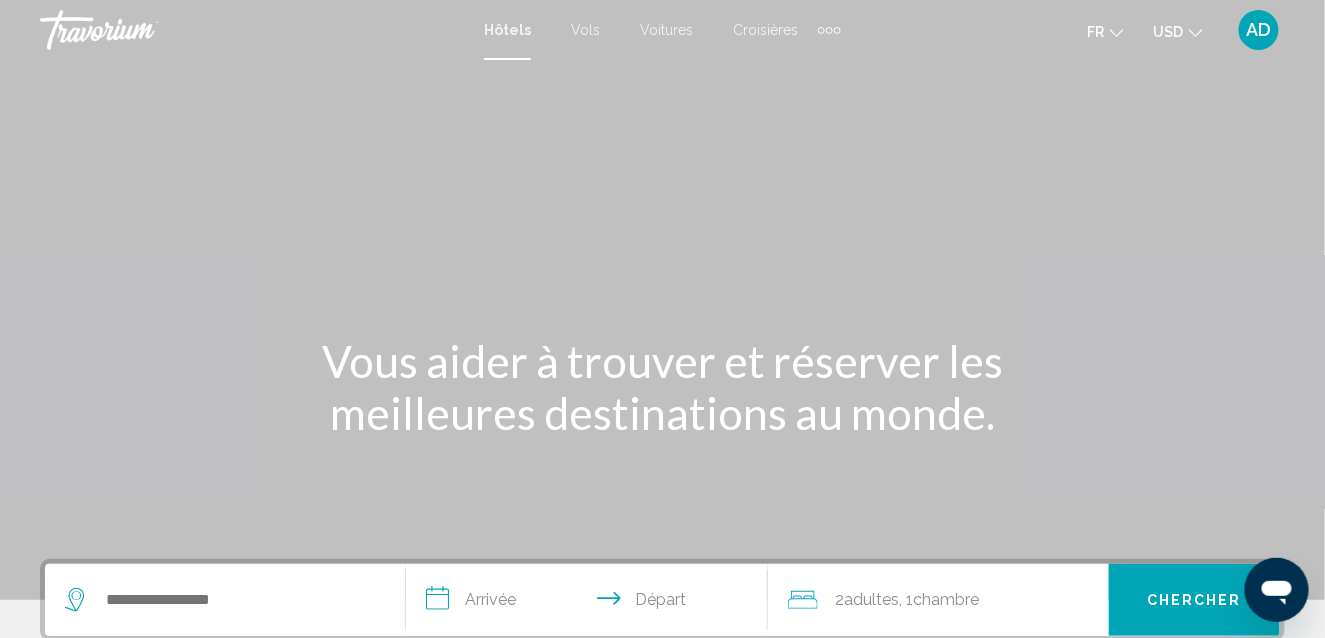 click at bounding box center (225, 600) 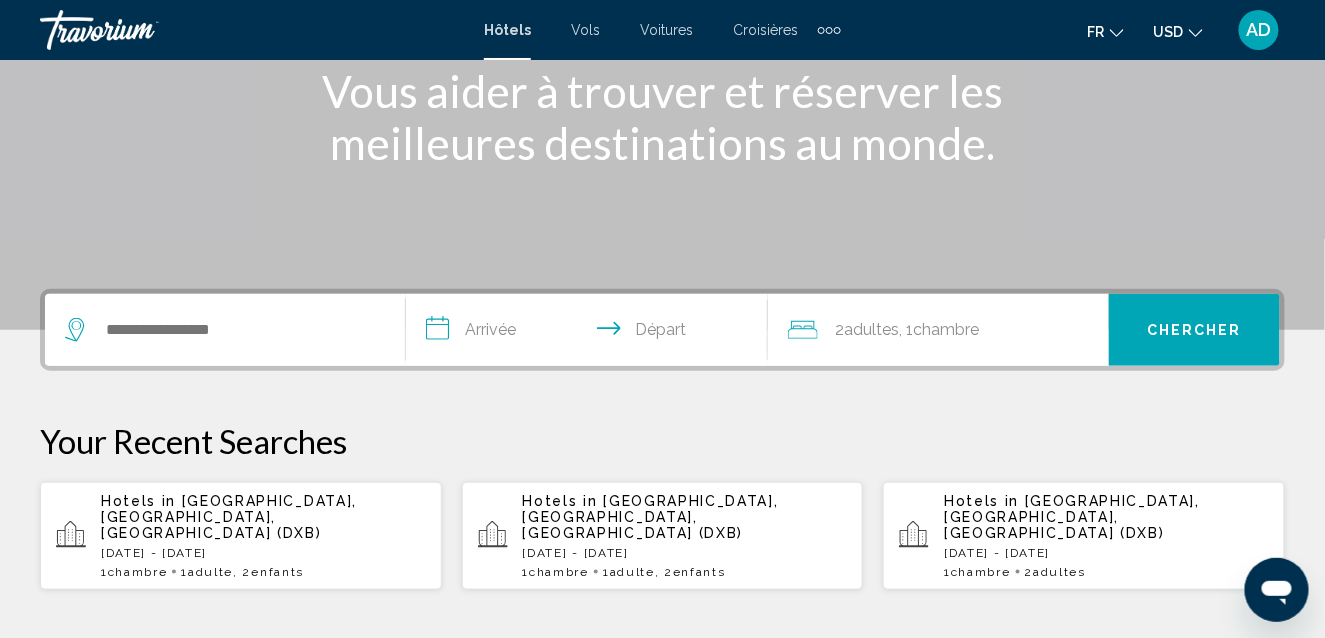 scroll, scrollTop: 494, scrollLeft: 0, axis: vertical 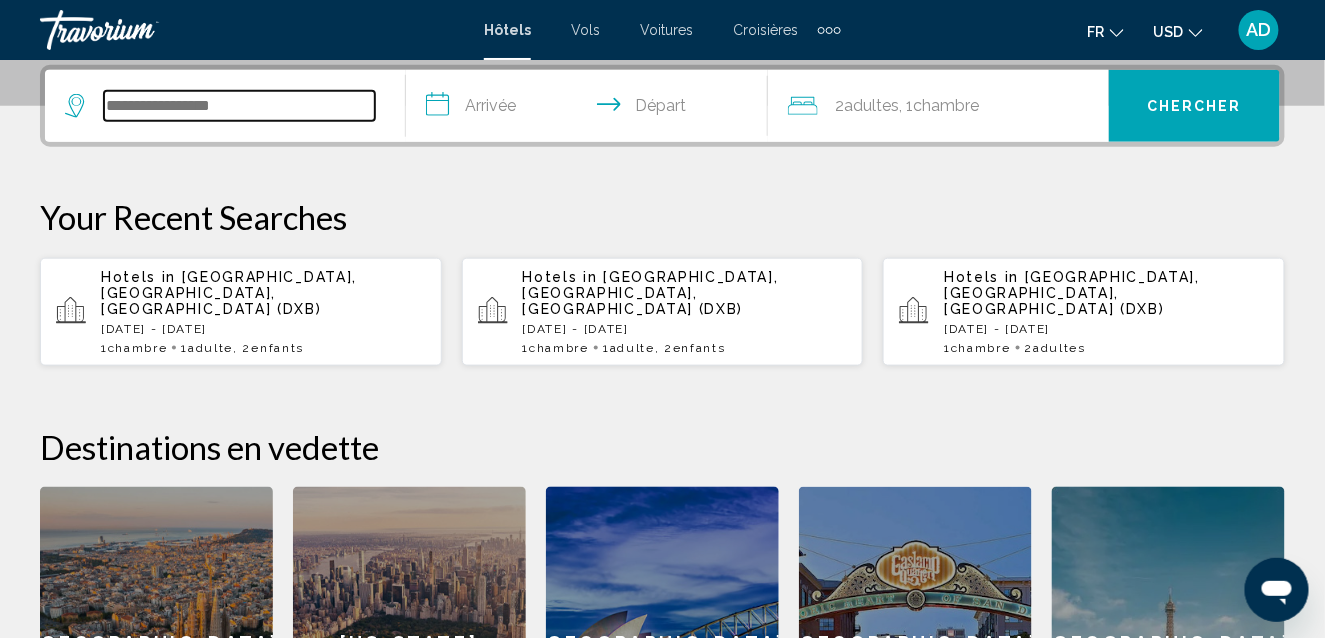 click at bounding box center [239, 106] 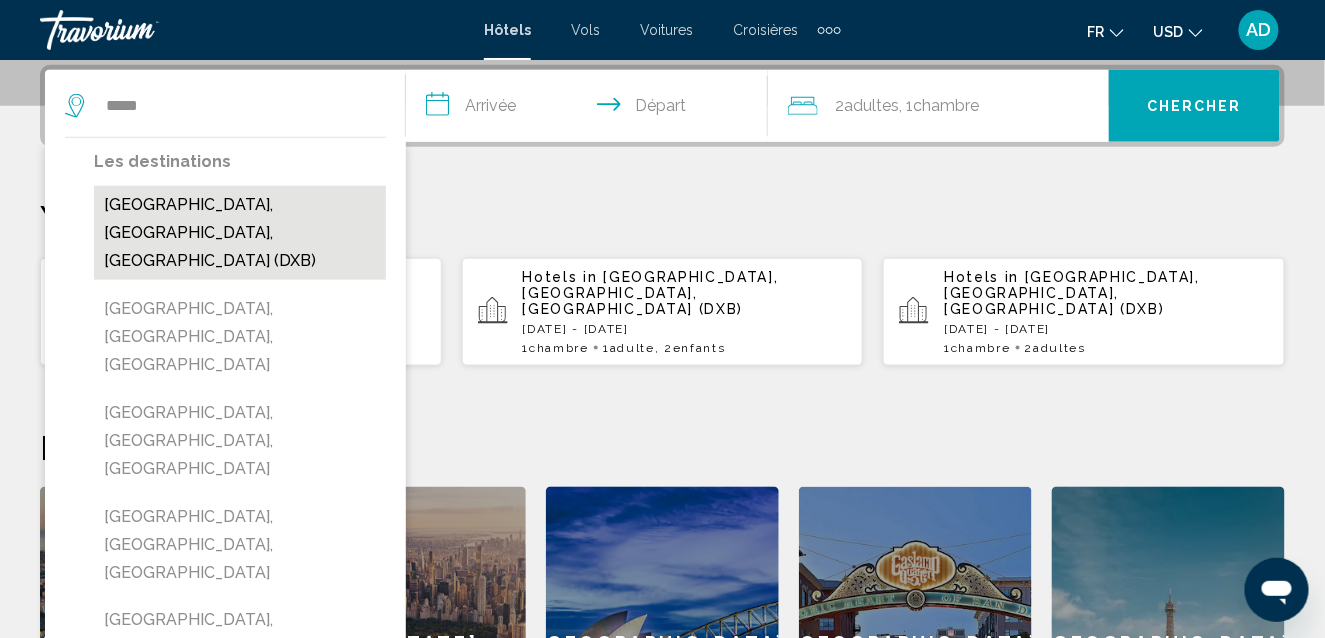 click on "[GEOGRAPHIC_DATA], [GEOGRAPHIC_DATA], [GEOGRAPHIC_DATA] (DXB)" at bounding box center (240, 233) 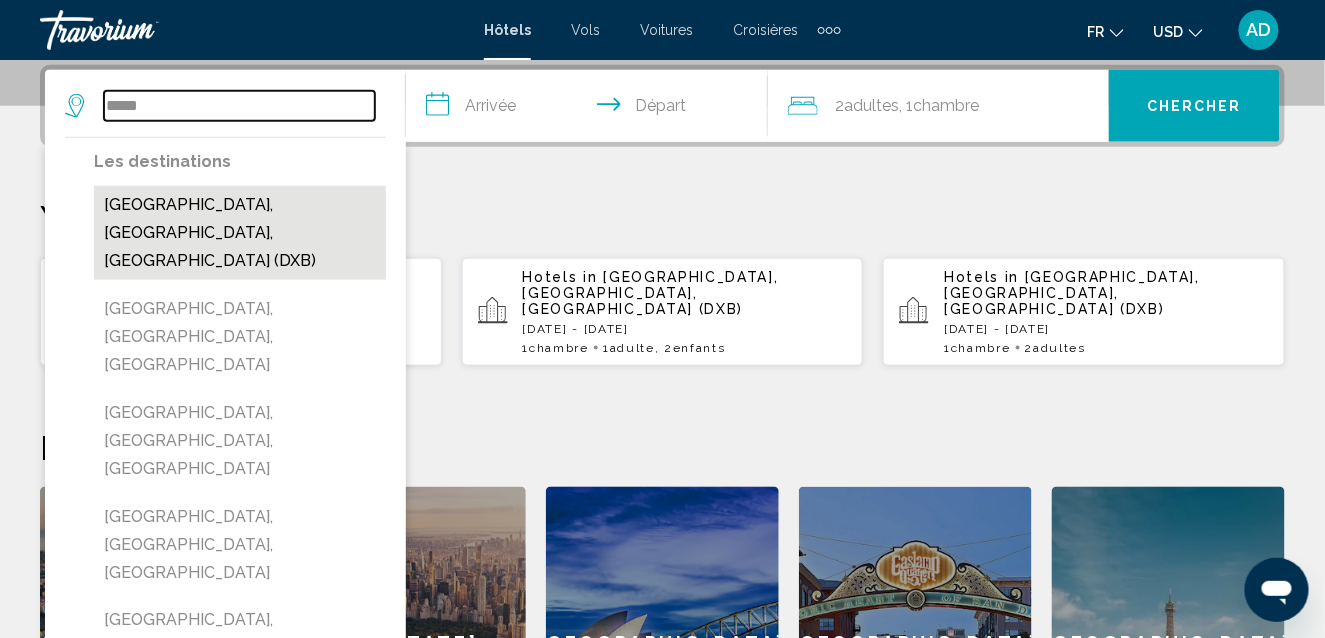 type on "**********" 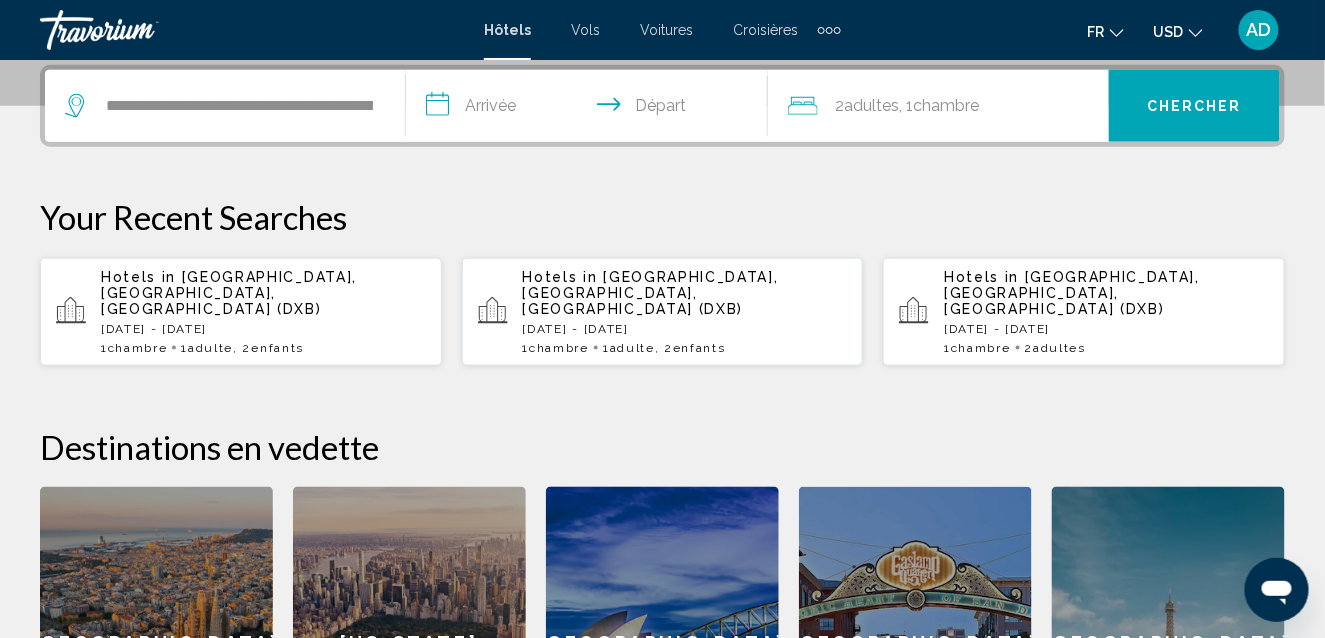 click on "**********" at bounding box center (590, 109) 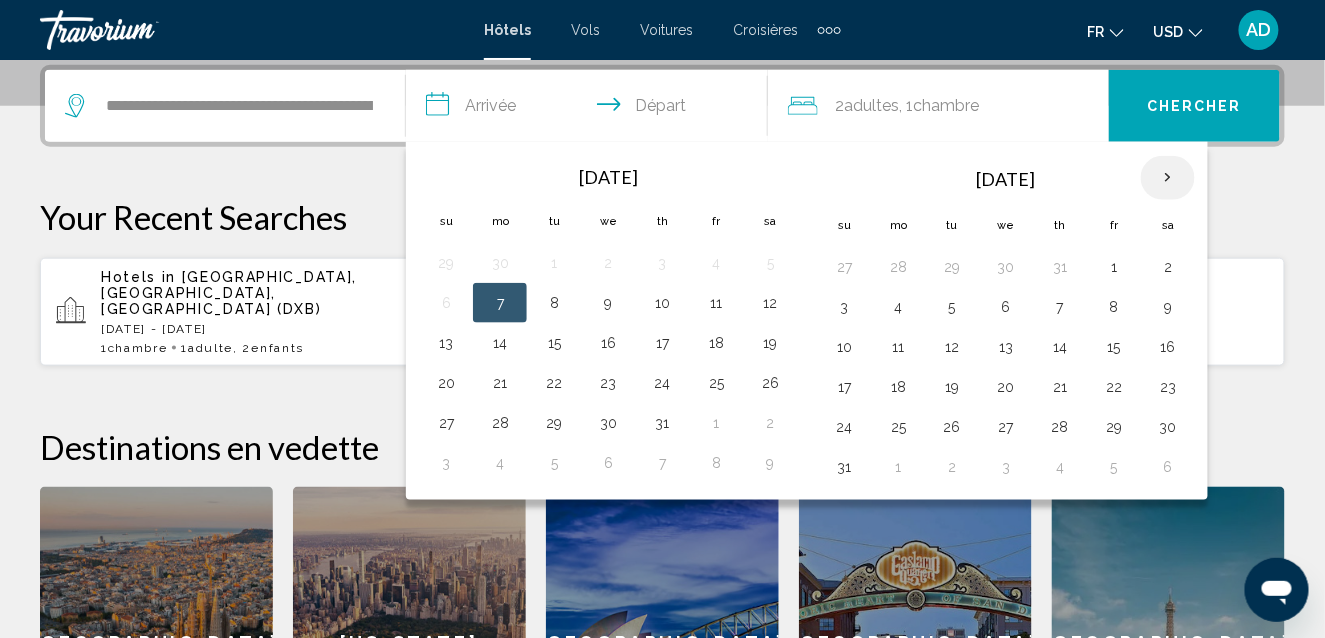 click at bounding box center [1168, 178] 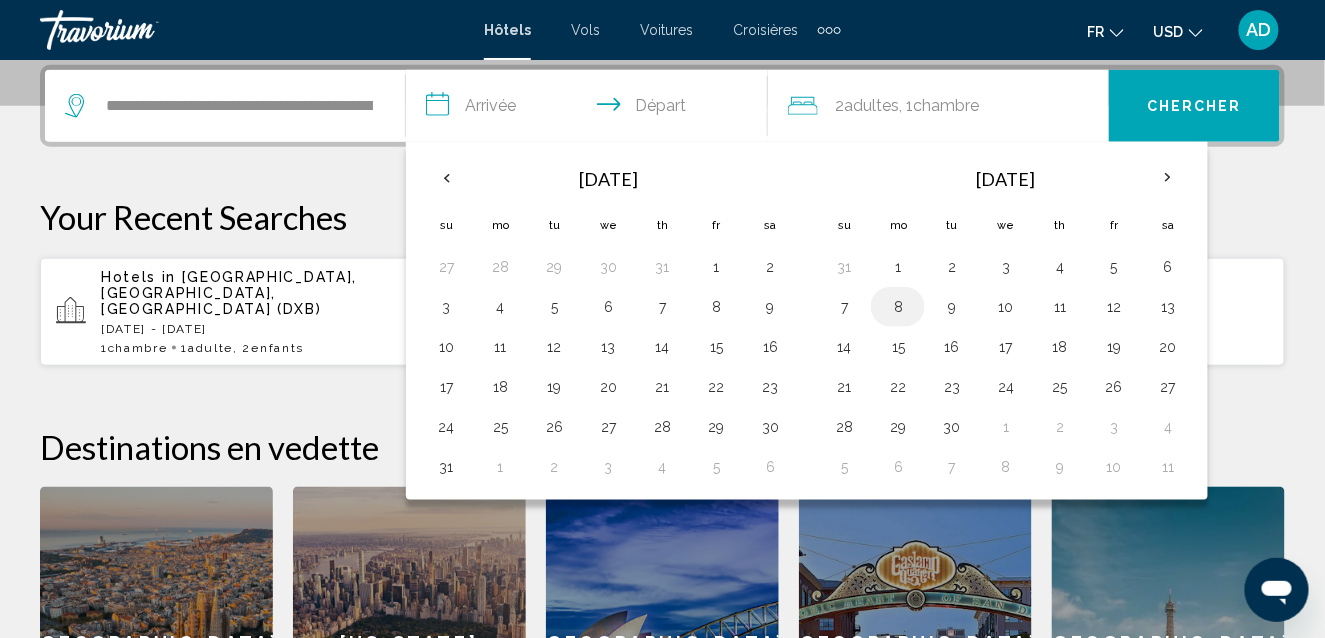 click on "8" at bounding box center (898, 307) 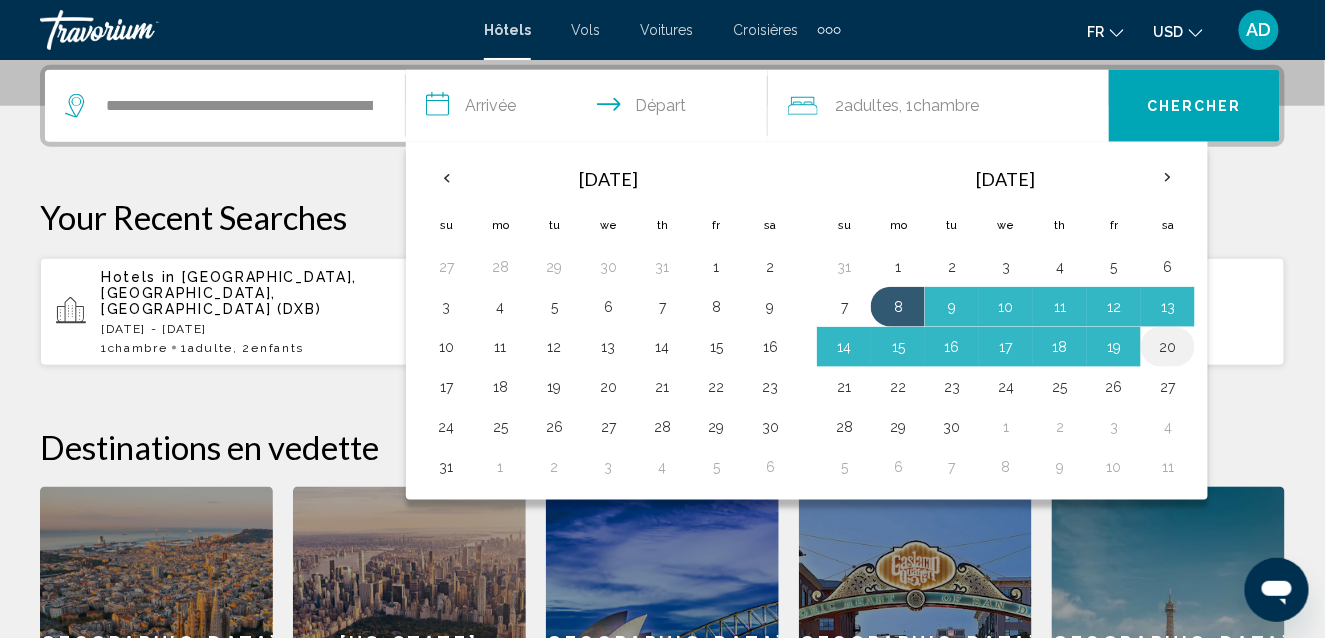 click on "20" at bounding box center (1168, 347) 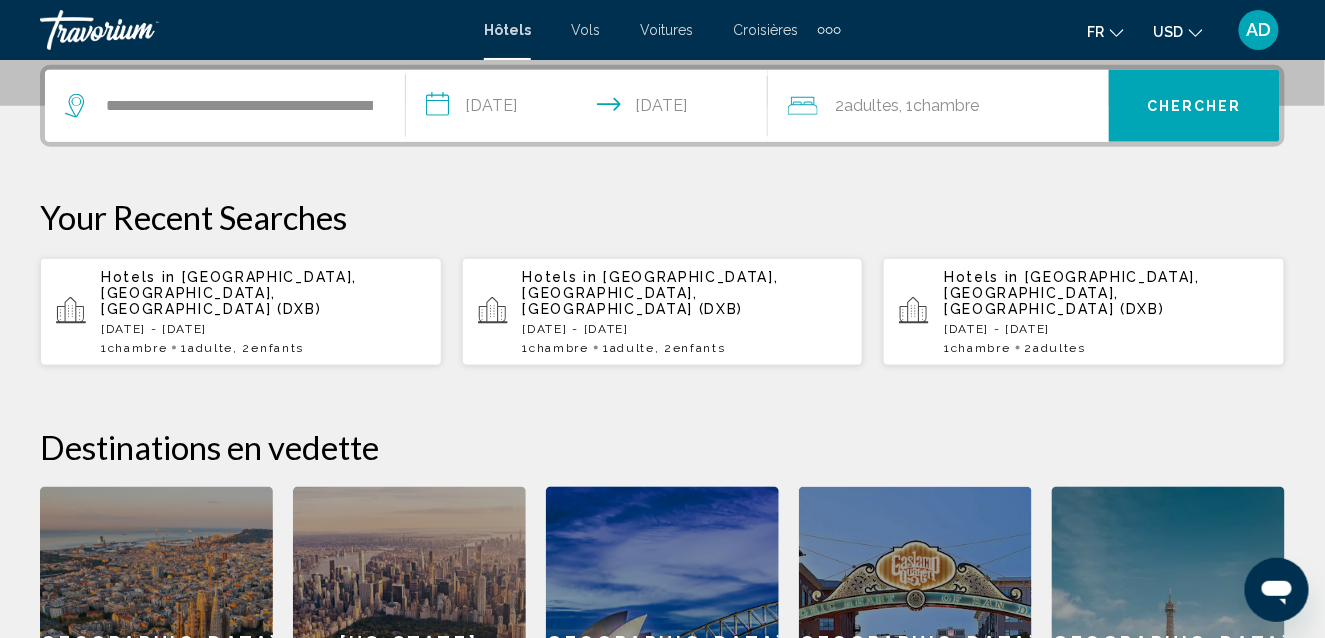 click on "**********" at bounding box center (590, 109) 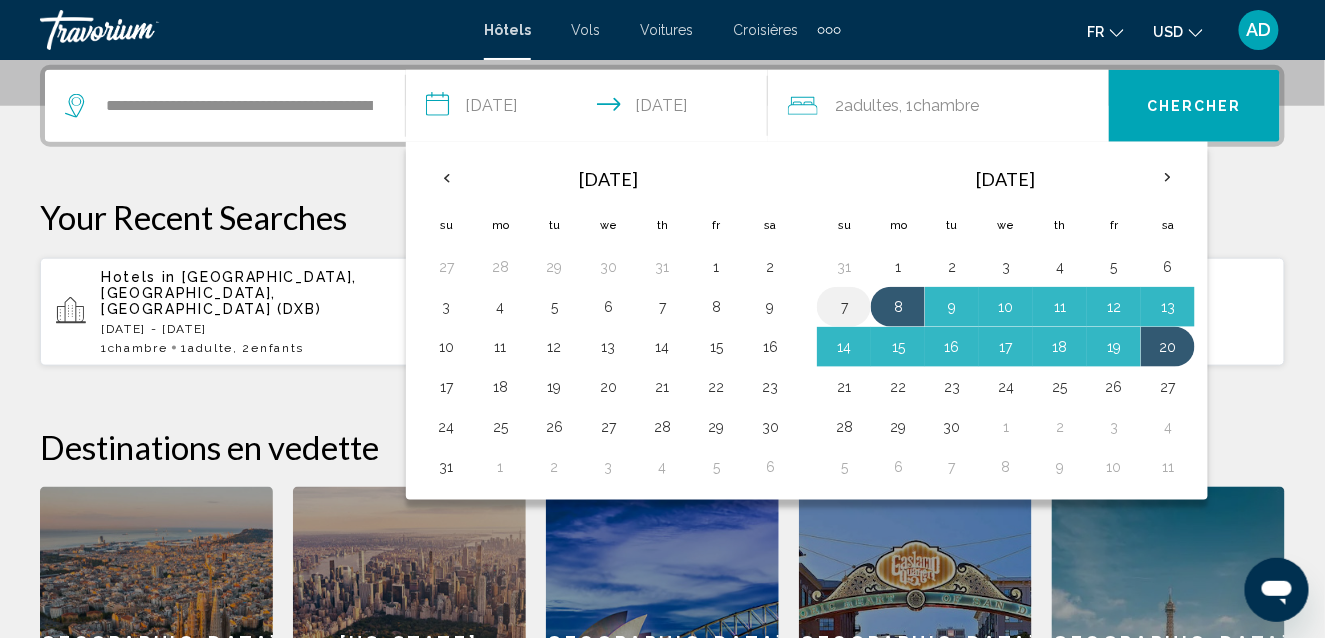 click on "7" at bounding box center (844, 307) 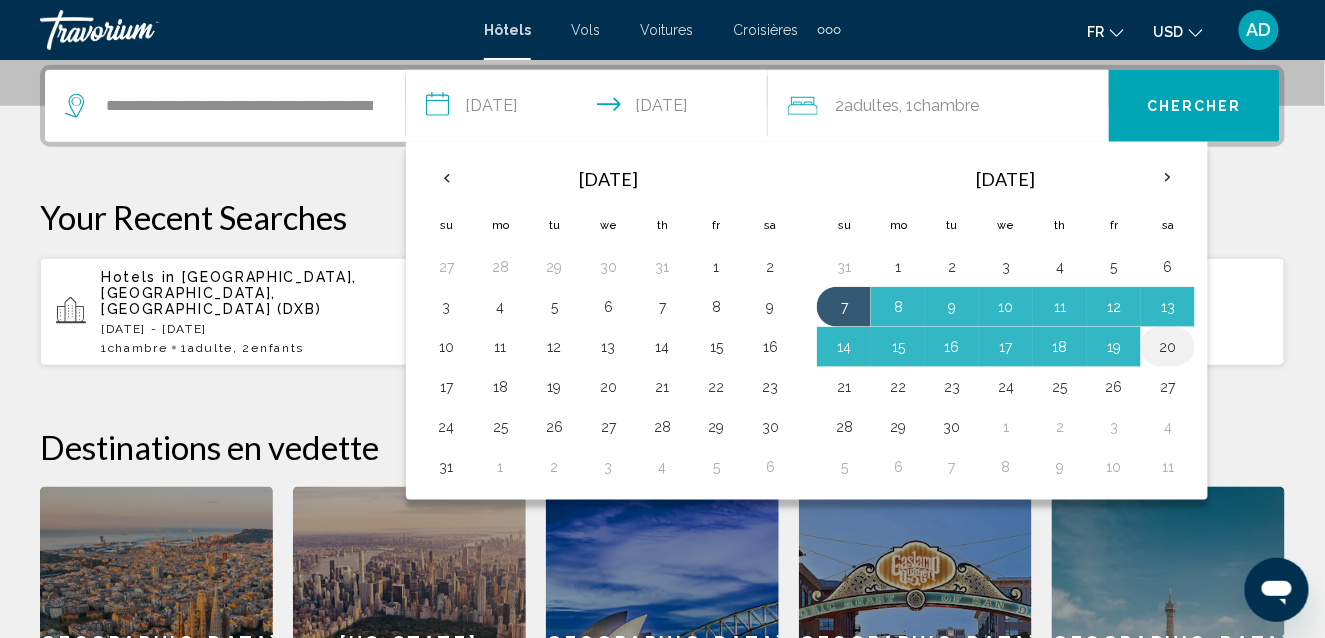 click on "20" at bounding box center (1168, 347) 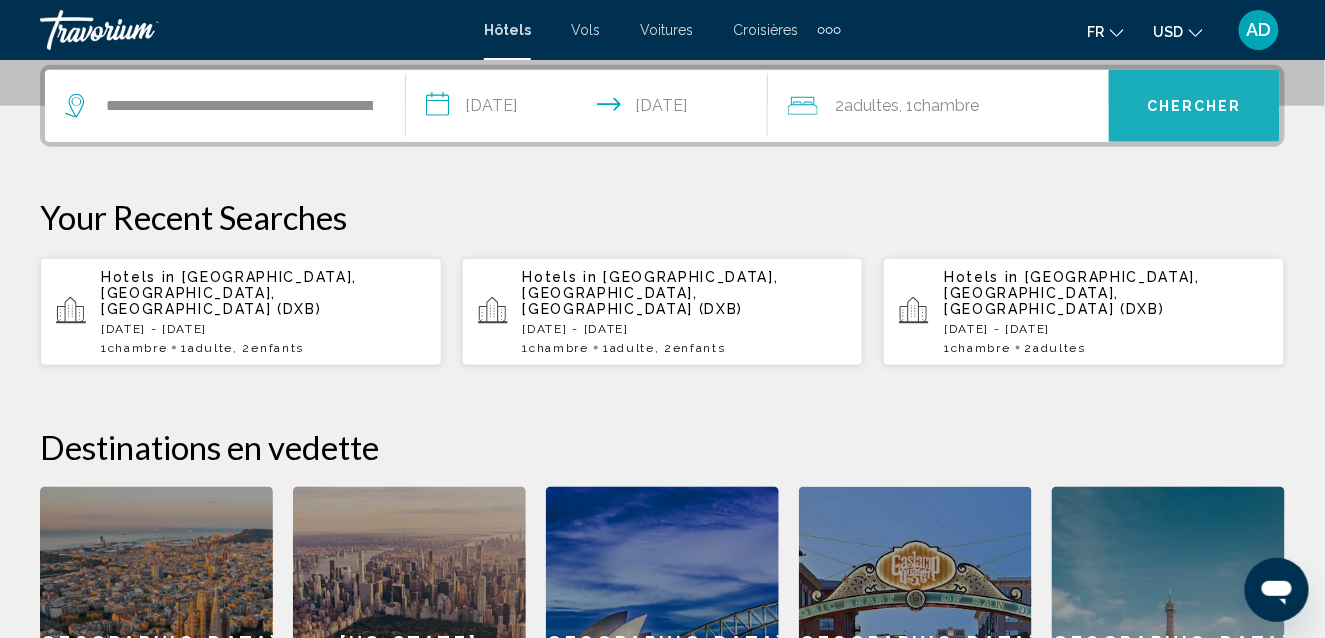 click on "Chercher" at bounding box center (1194, 106) 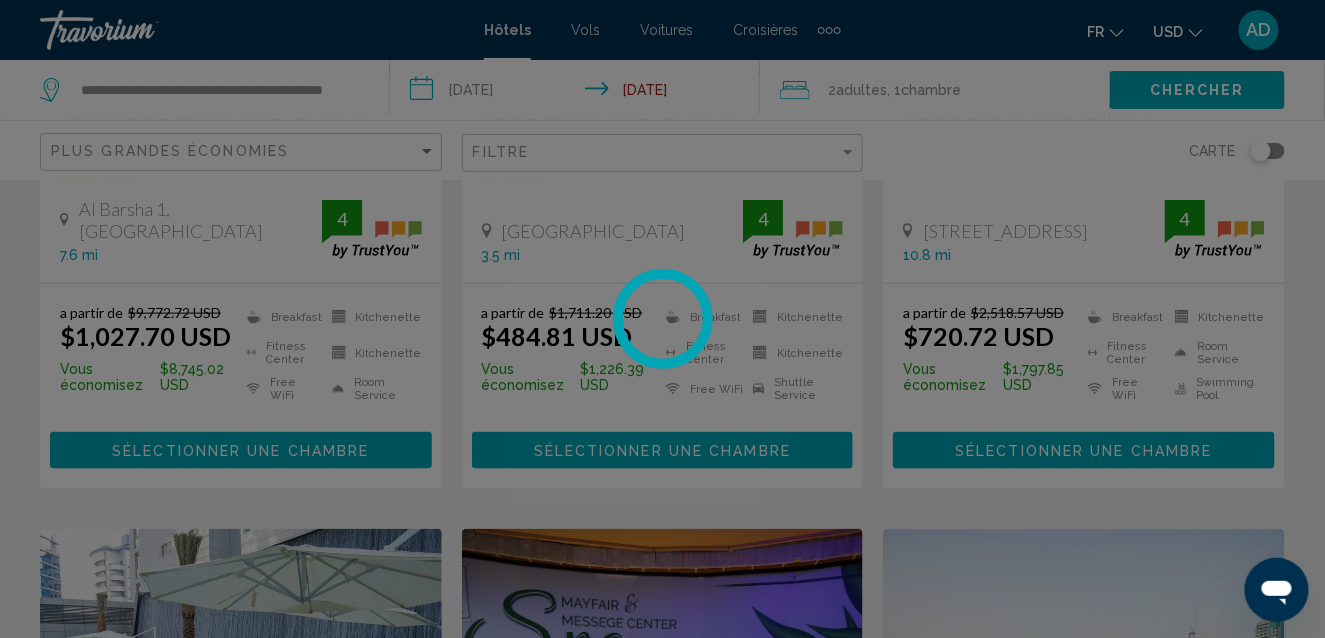 scroll, scrollTop: 0, scrollLeft: 0, axis: both 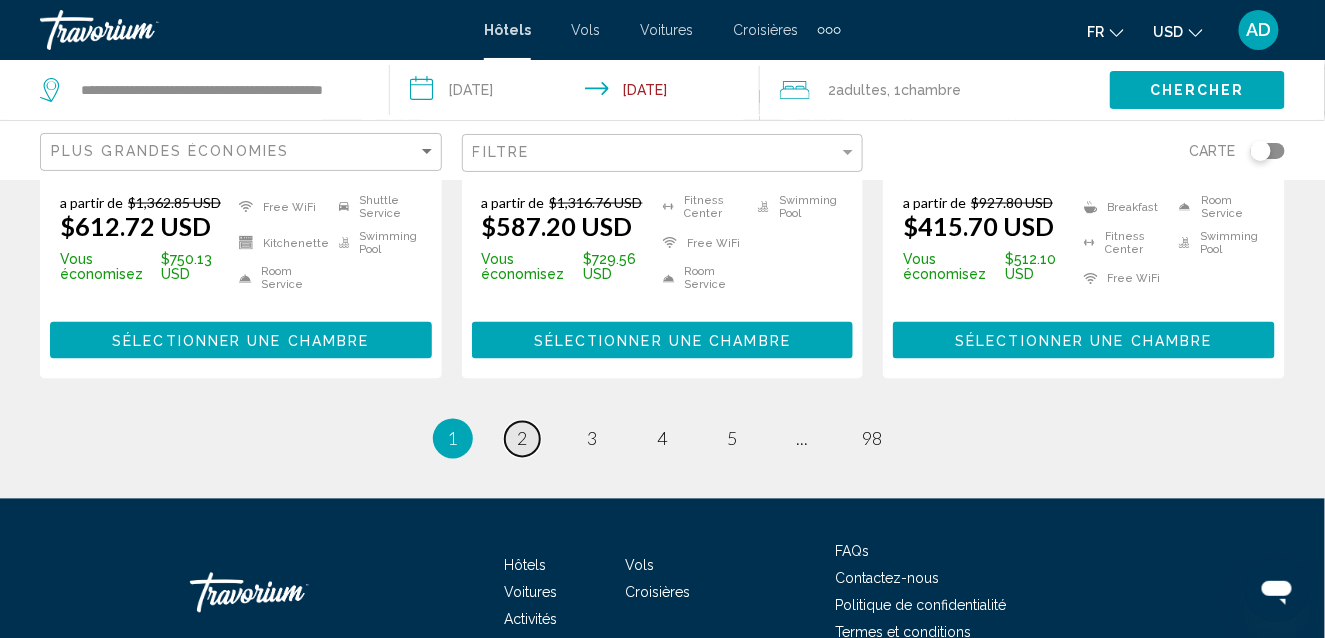 click on "2" at bounding box center [523, 439] 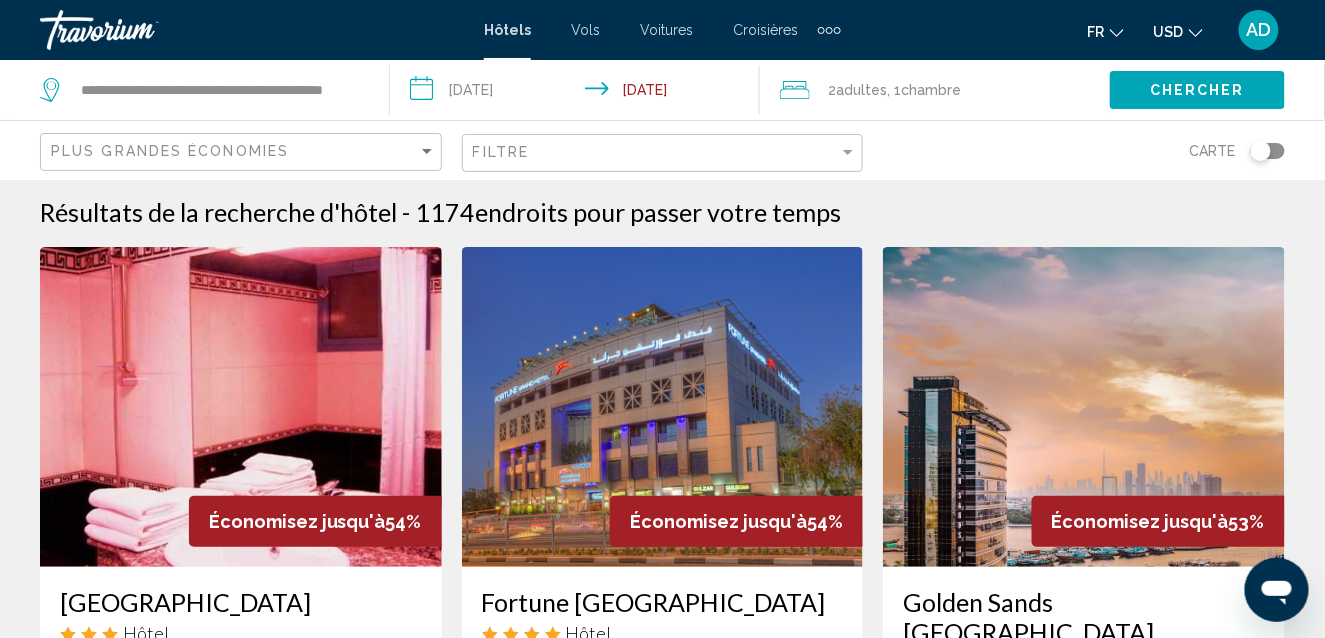scroll, scrollTop: 0, scrollLeft: 0, axis: both 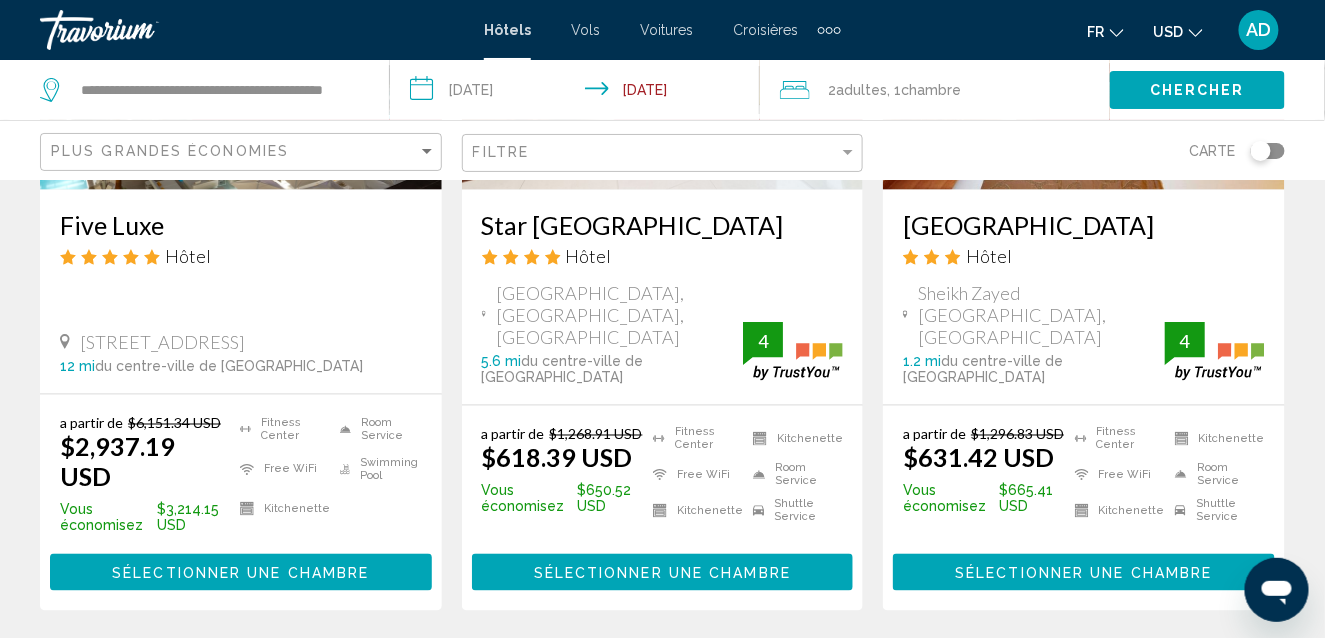 click on "3" at bounding box center (593, 671) 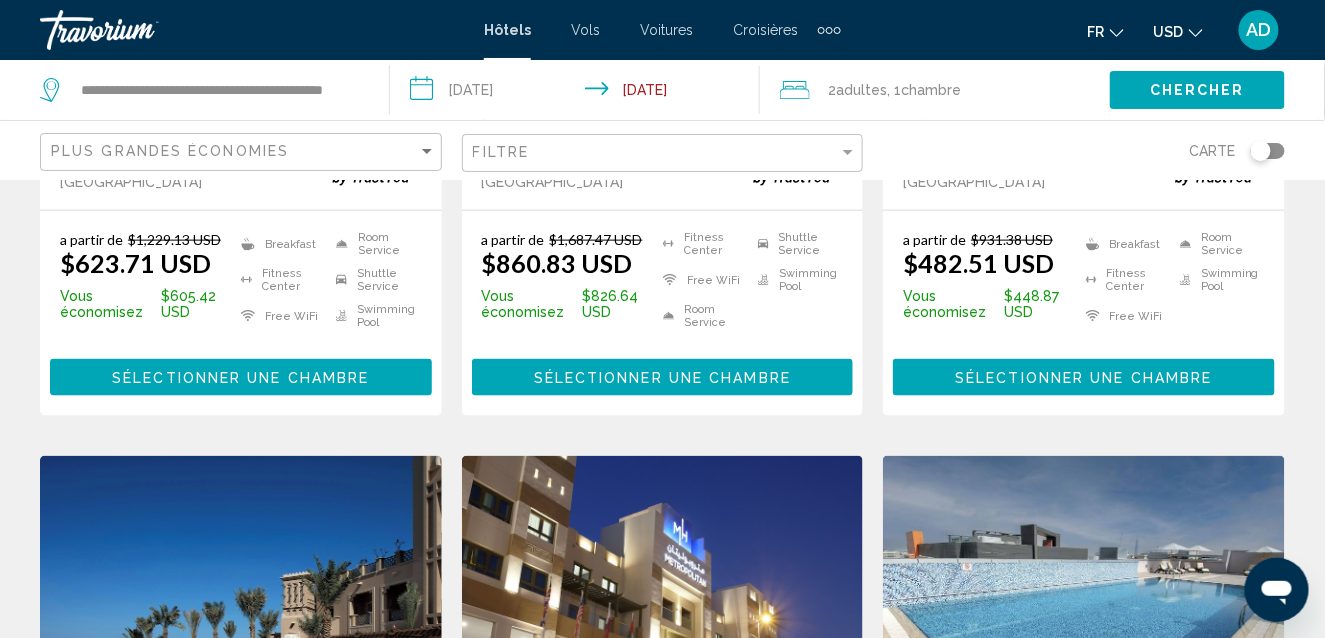 scroll, scrollTop: 0, scrollLeft: 0, axis: both 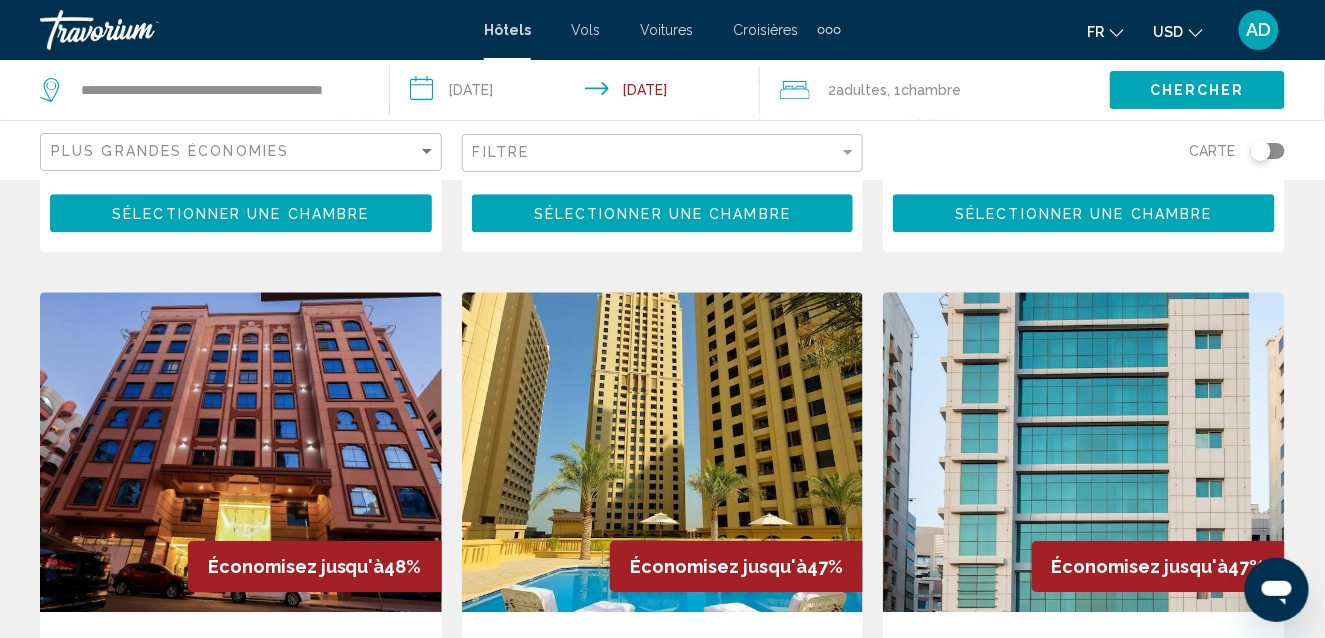 click at bounding box center [663, 452] 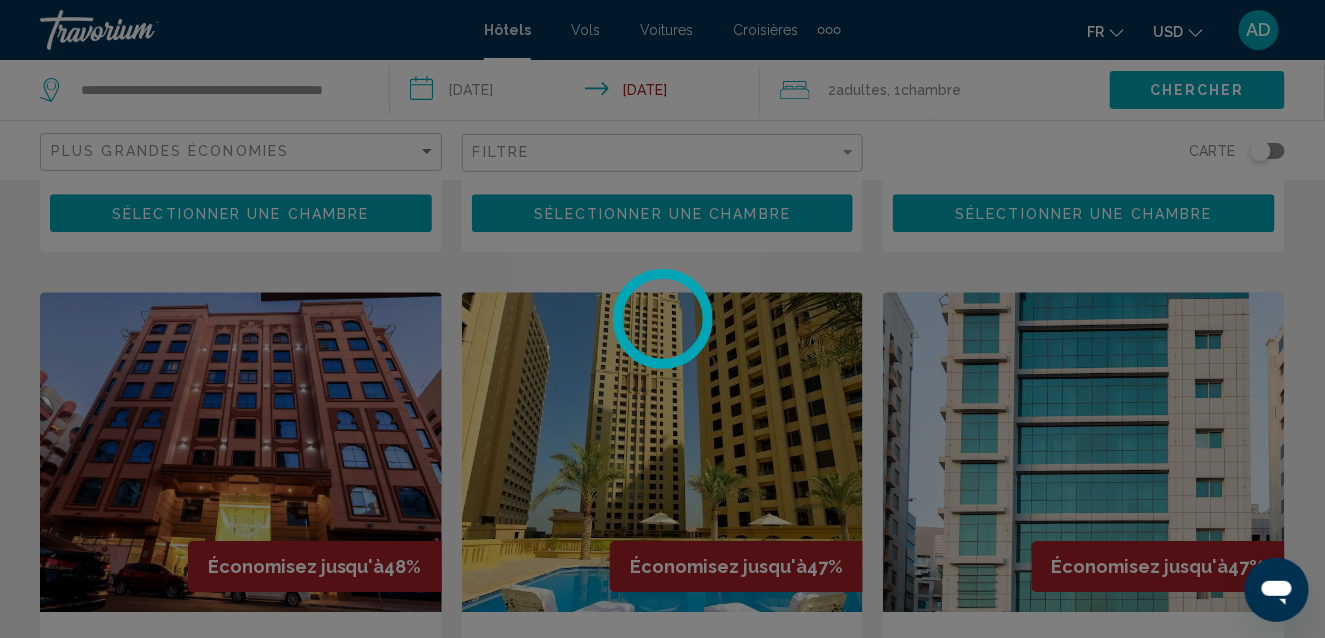 click on "**********" at bounding box center [662, -1241] 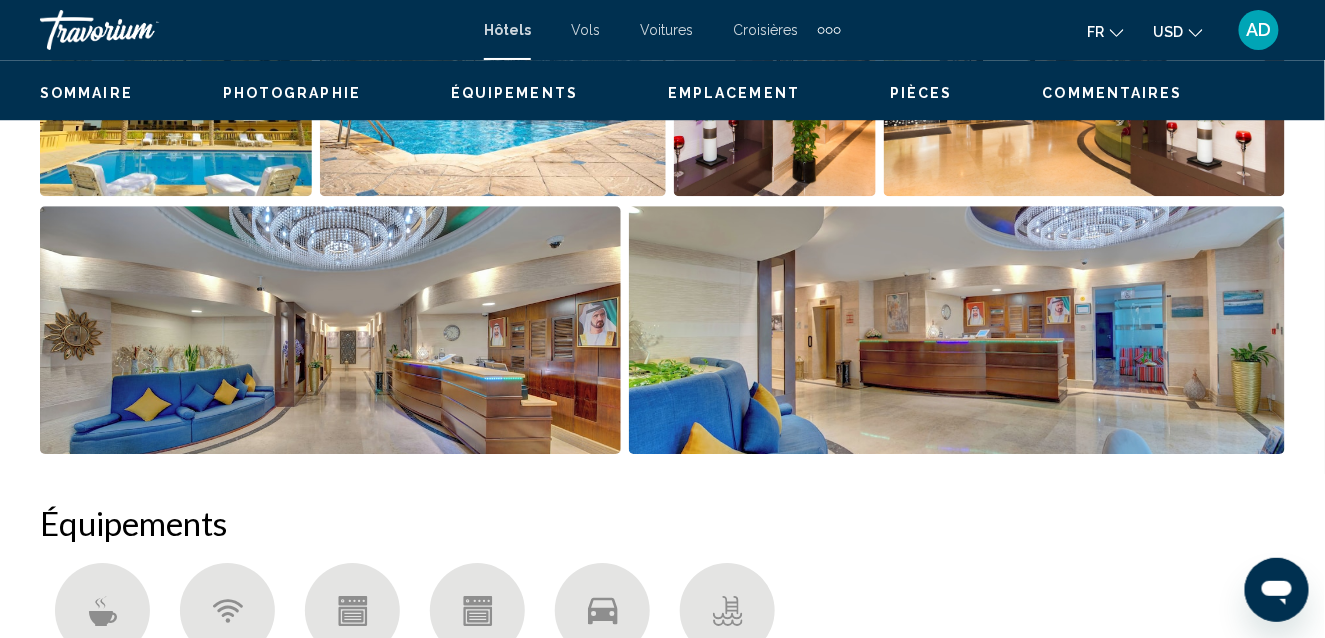 scroll, scrollTop: 216, scrollLeft: 0, axis: vertical 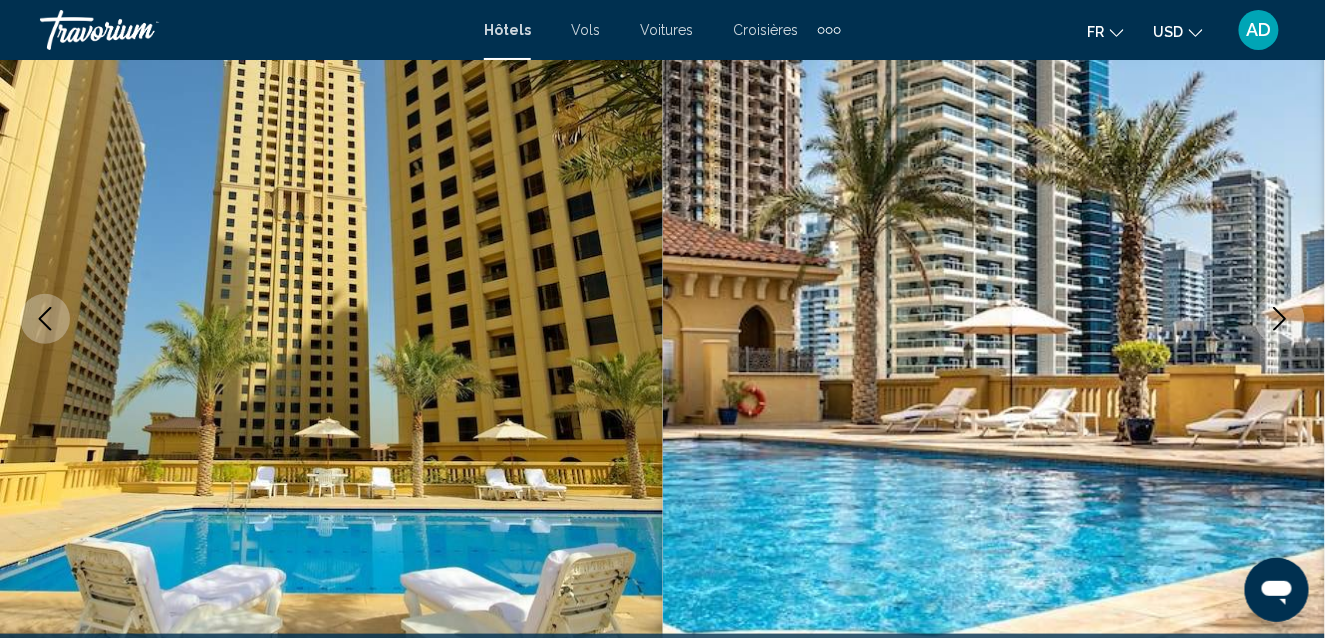click 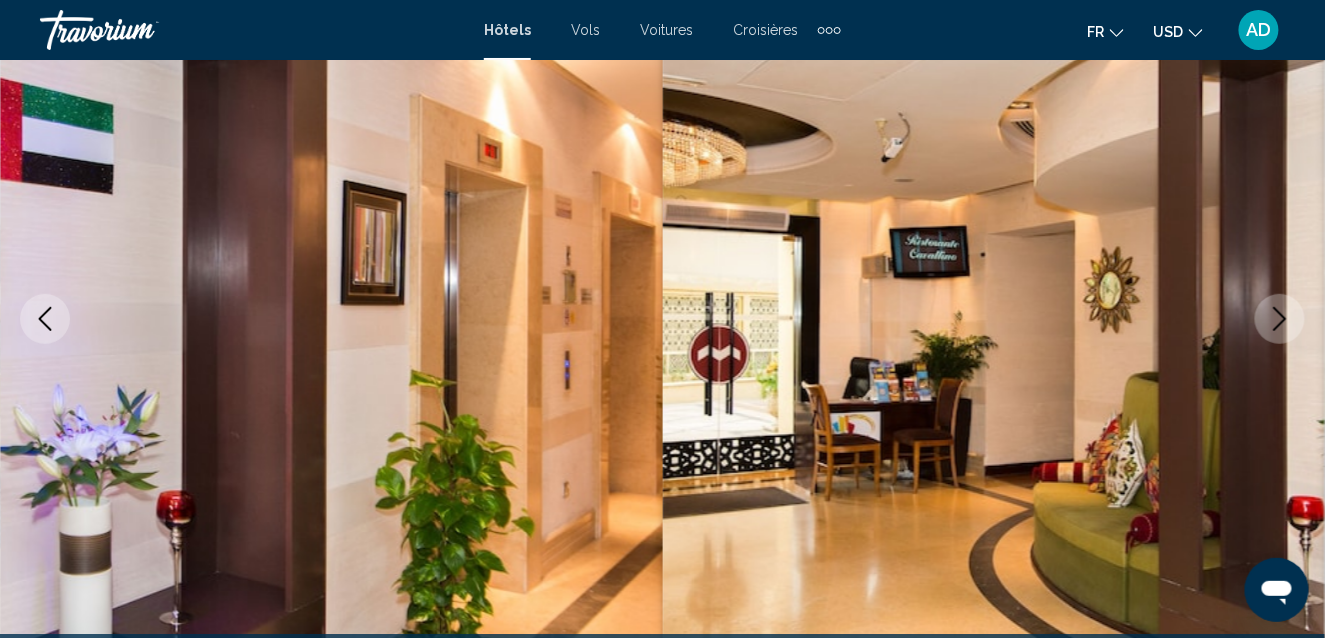 click 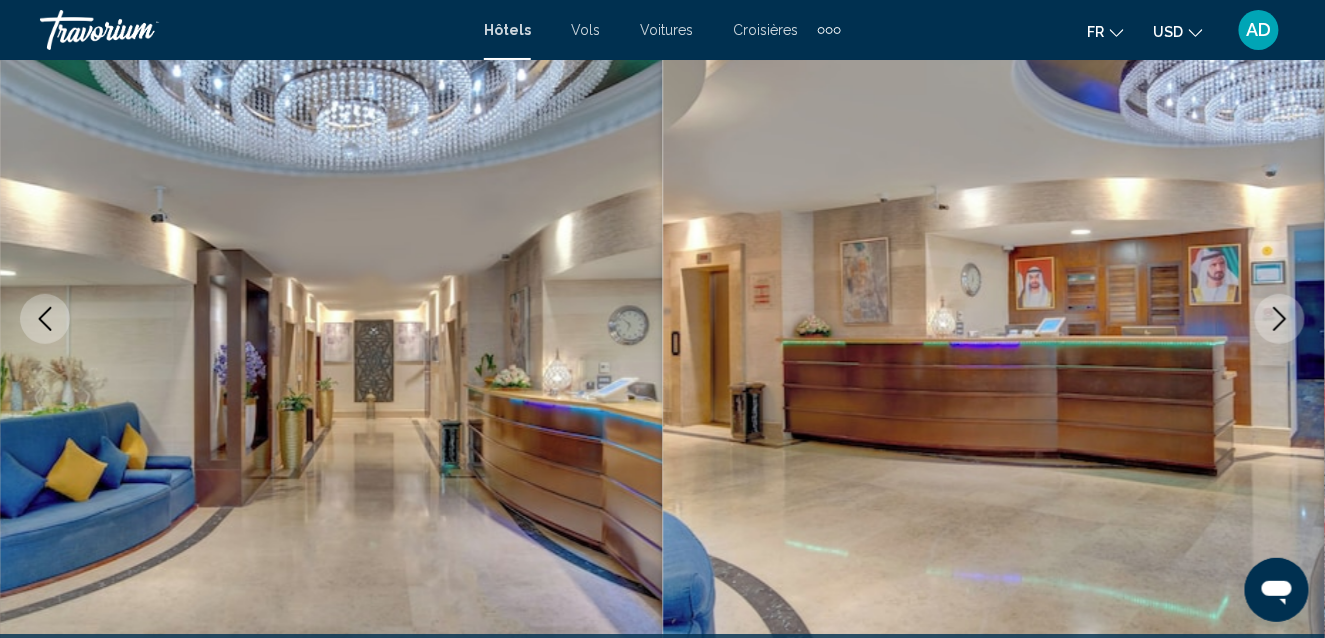 click 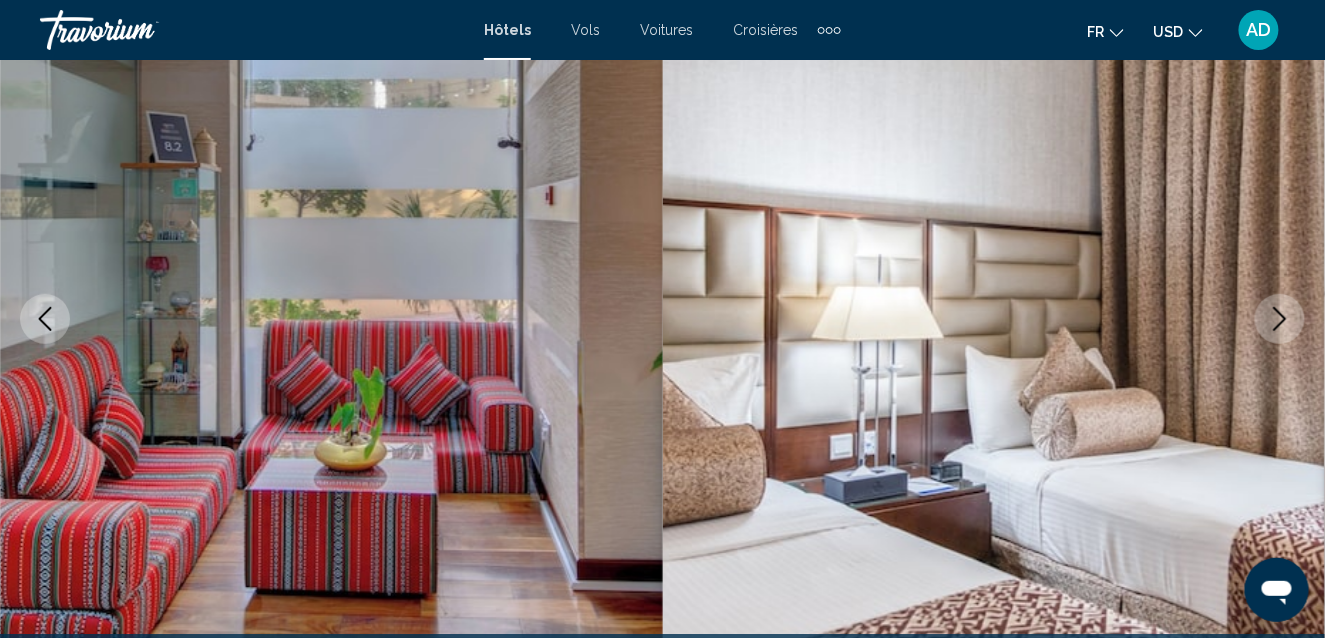 click 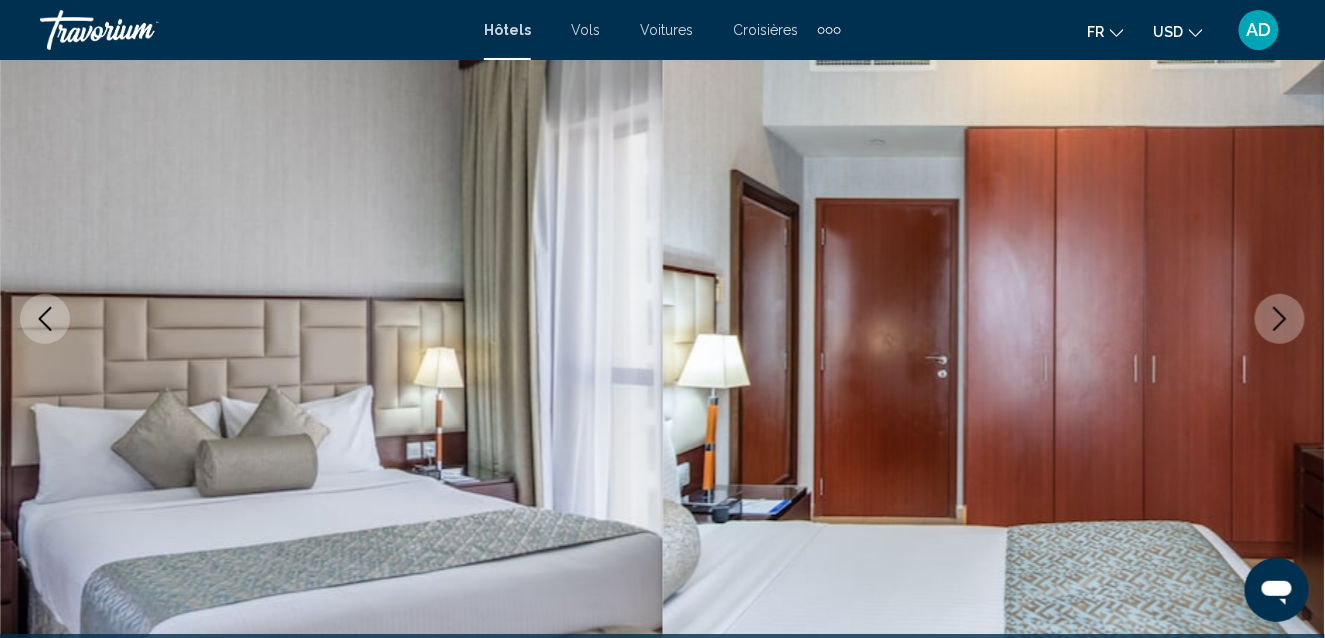 click 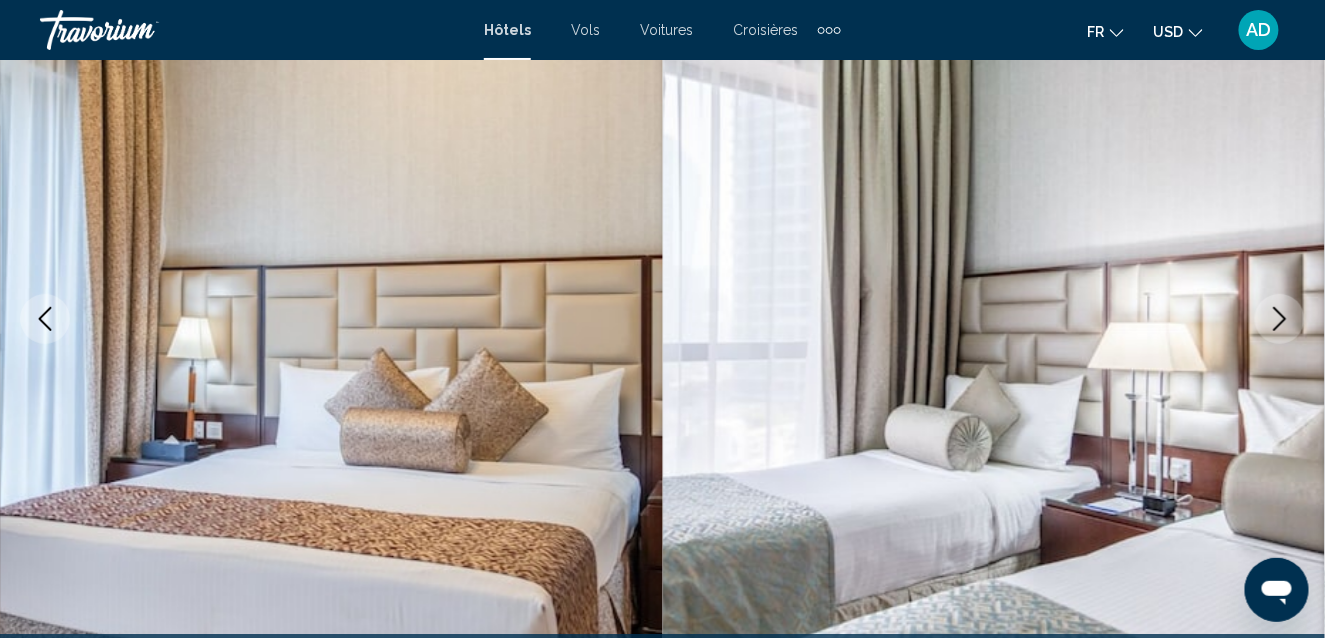 click 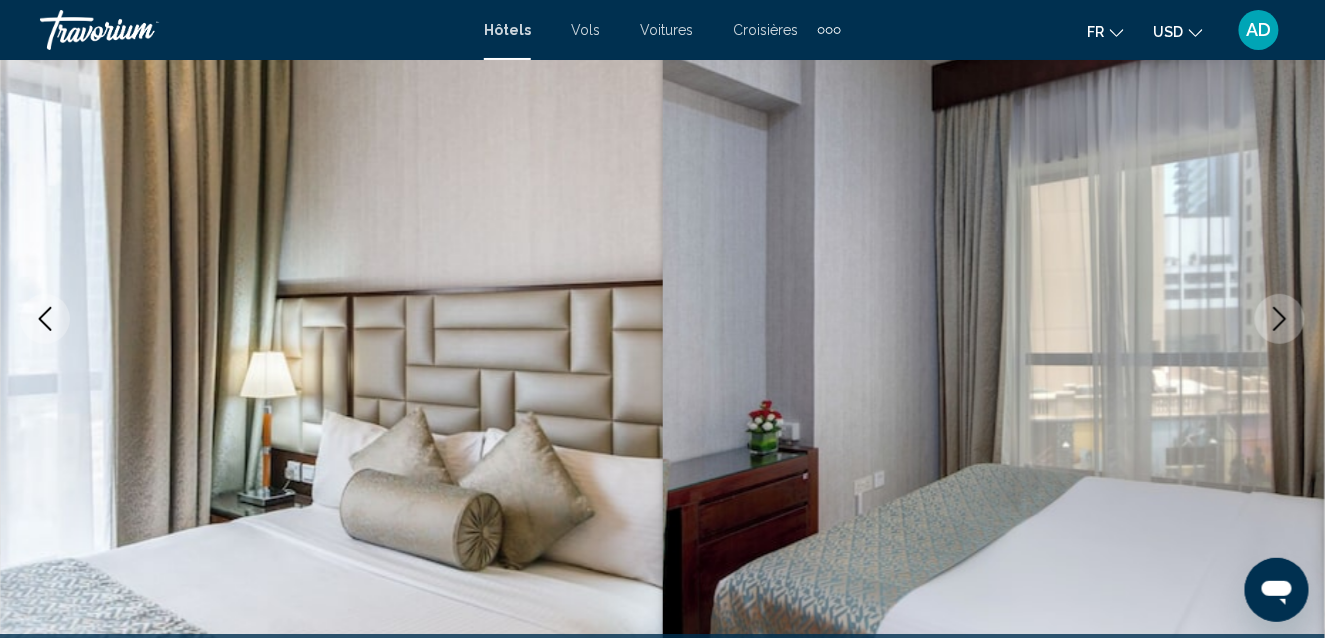 click 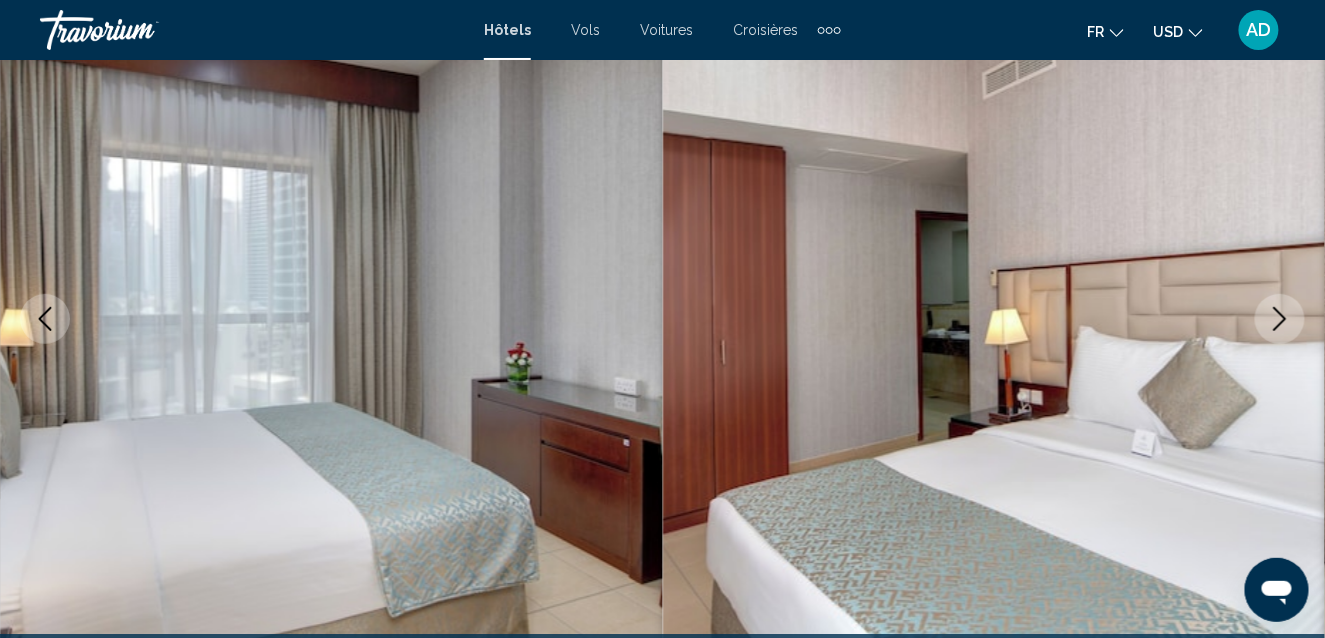 click 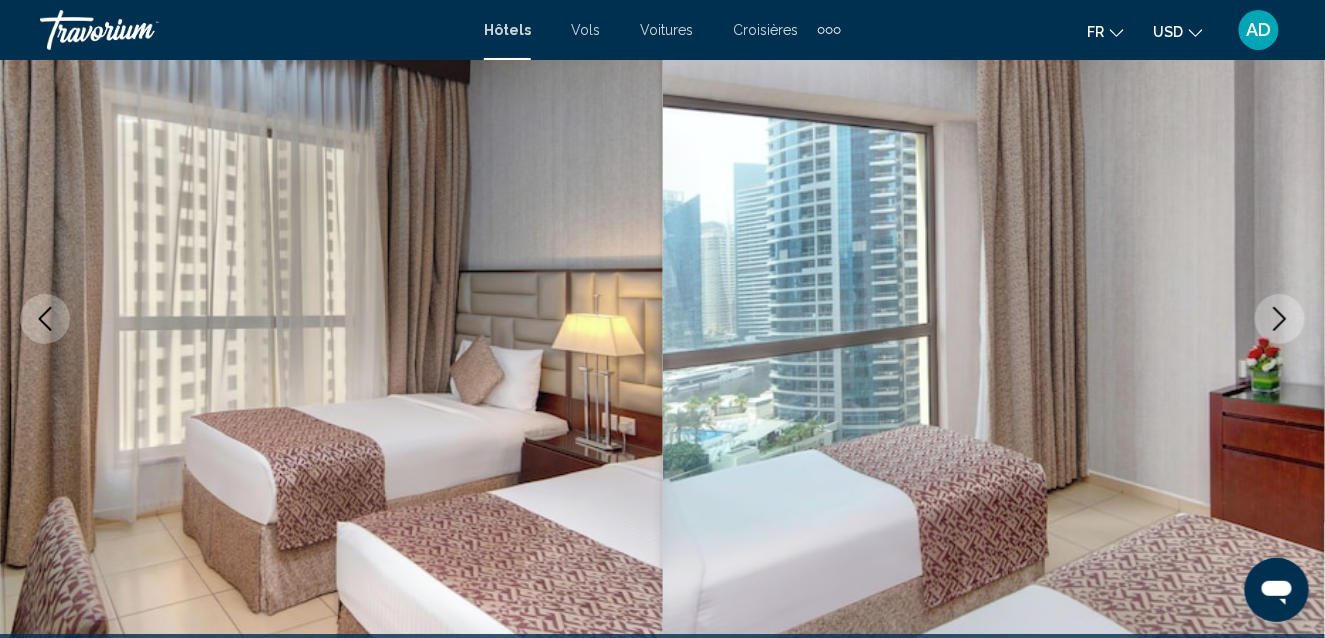 click 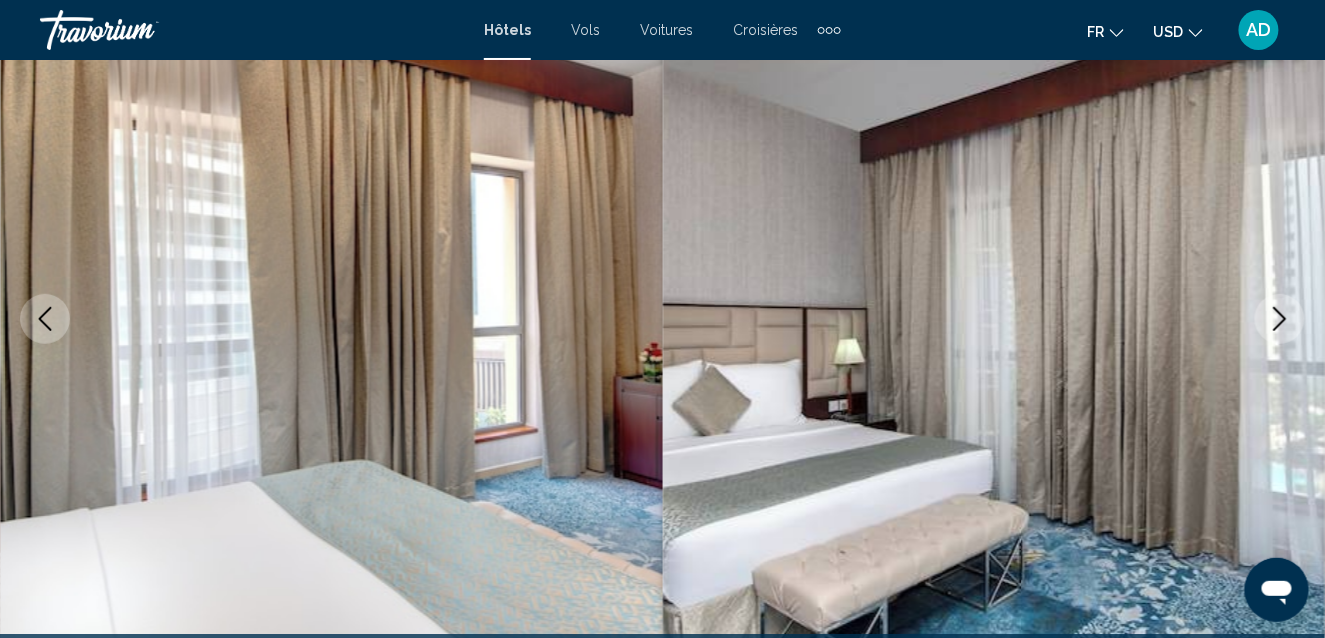 click 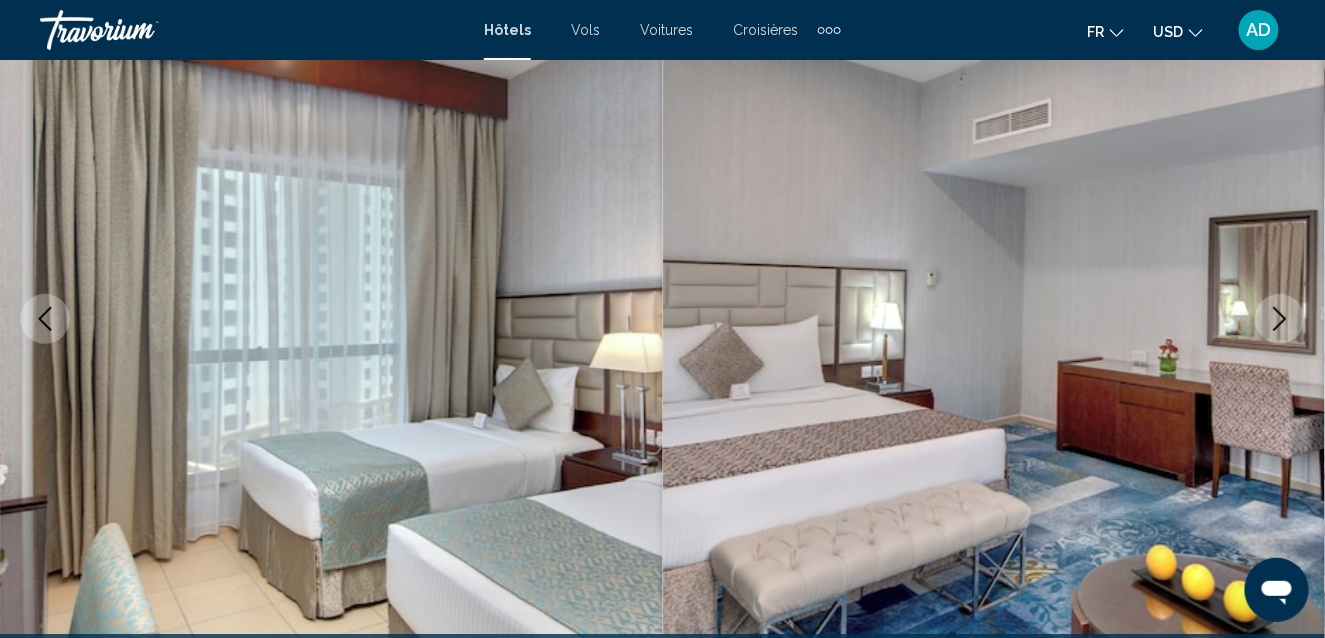click 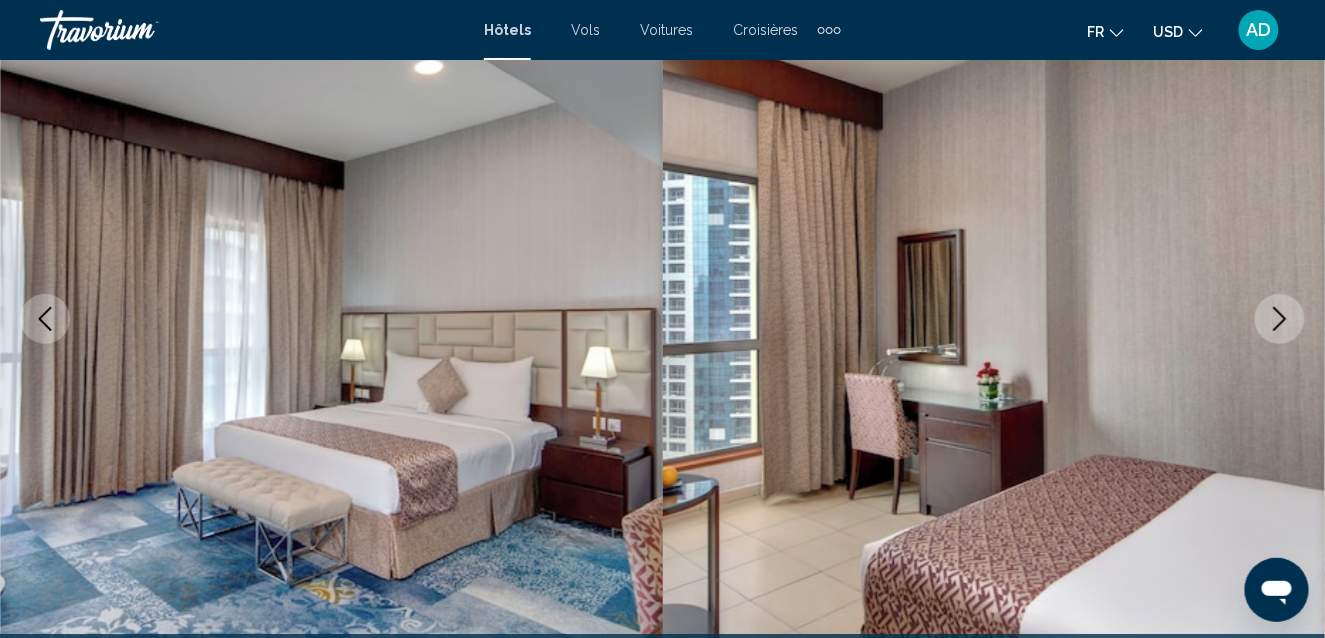 click 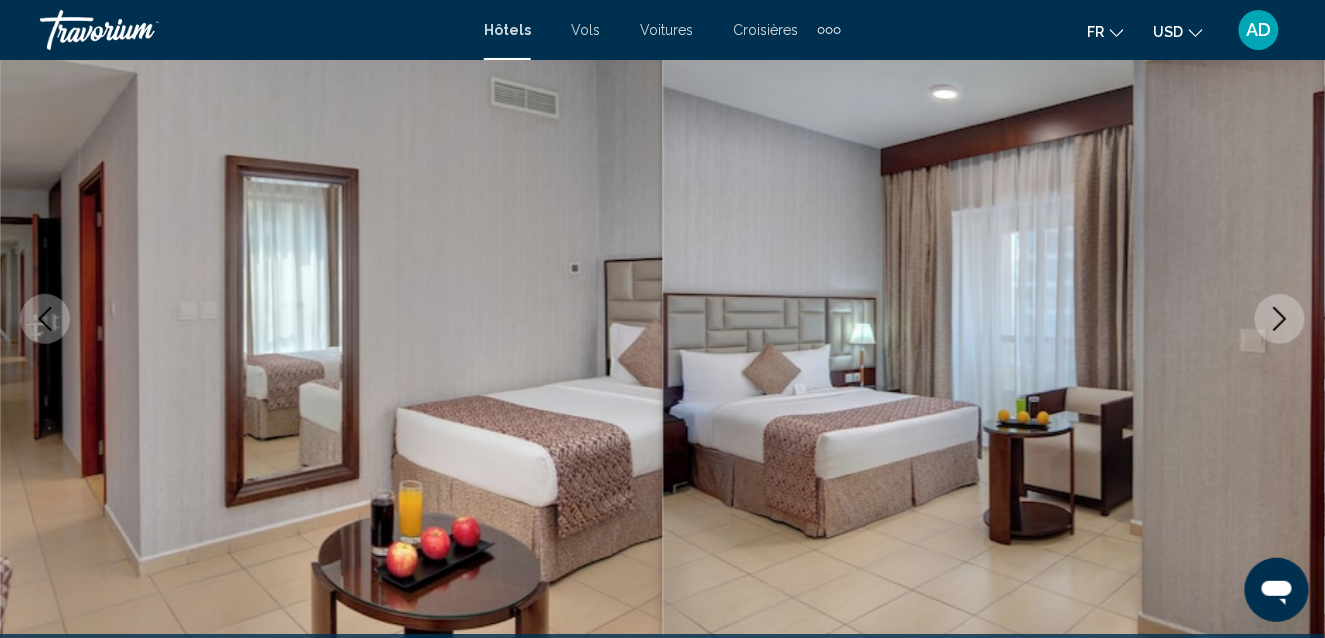 click 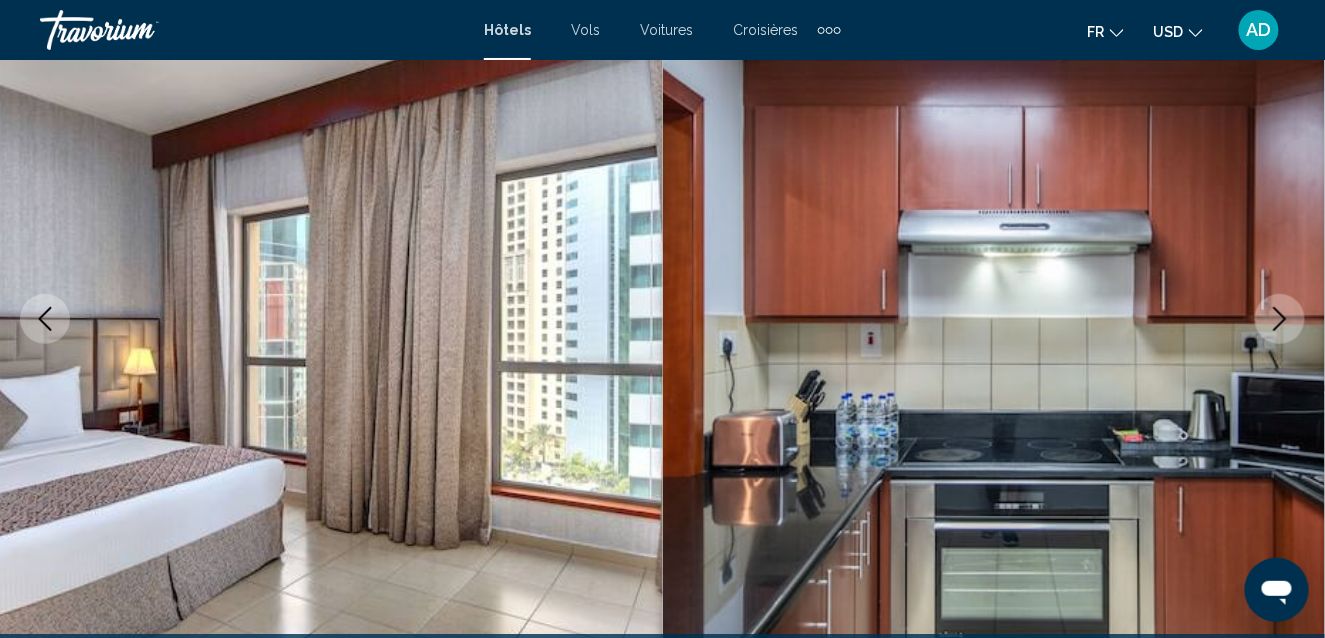 click 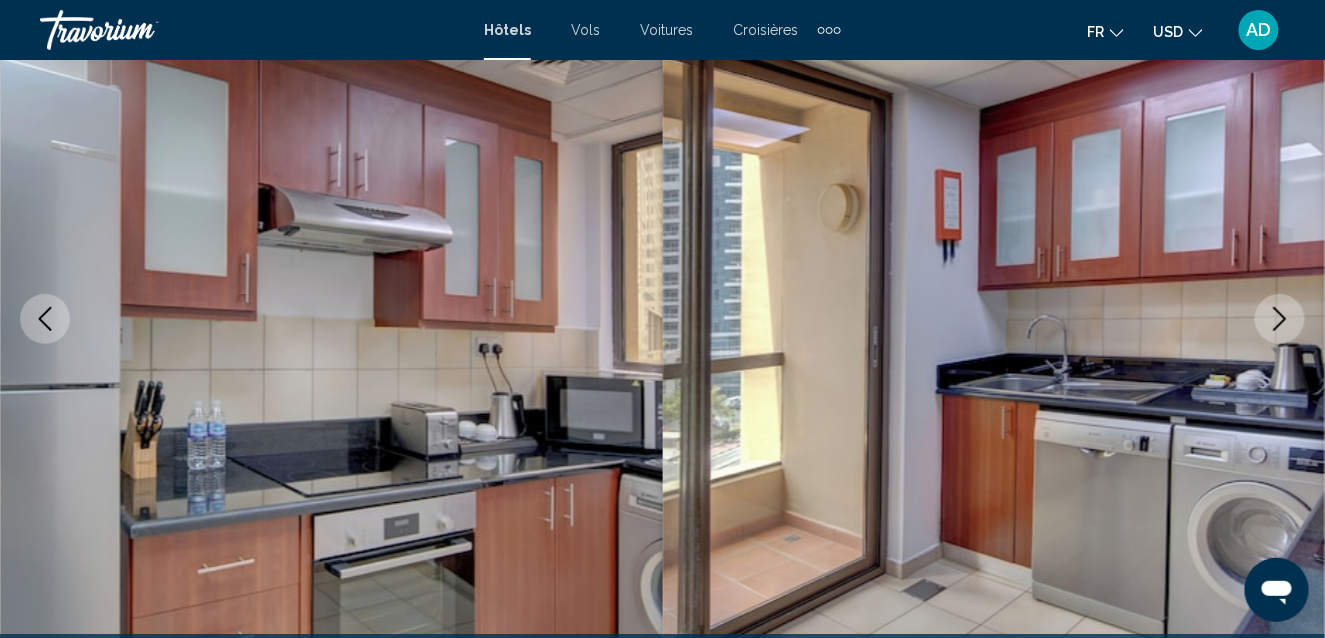 click 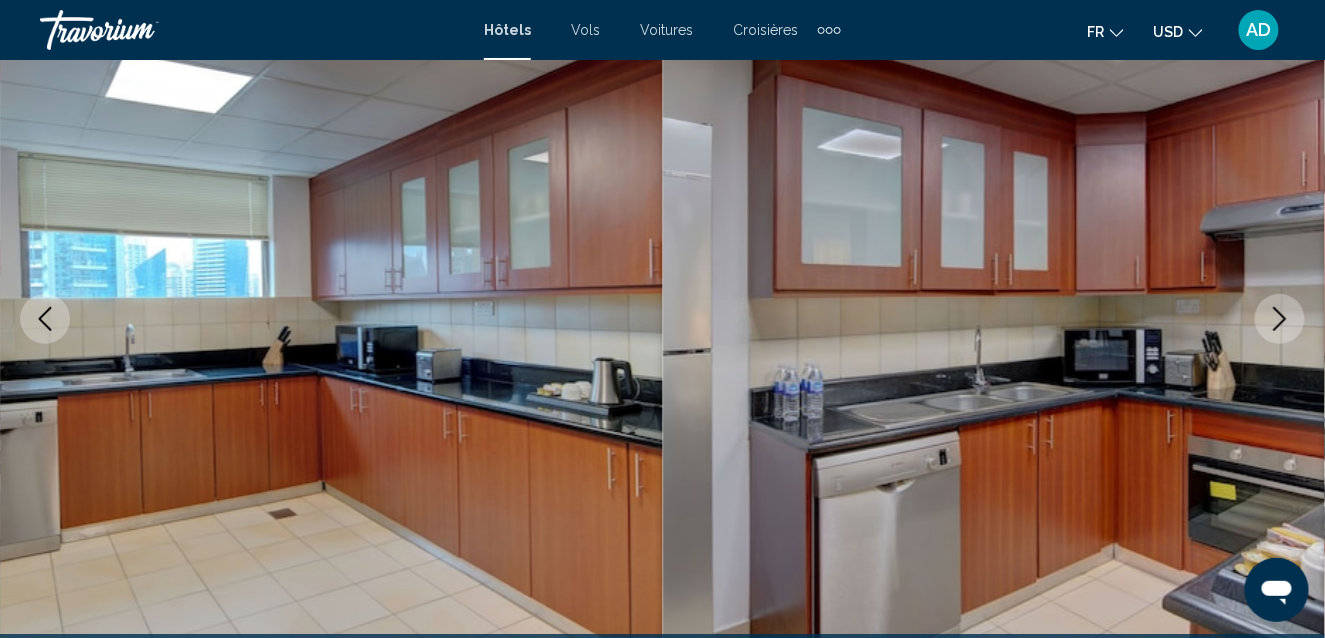 click 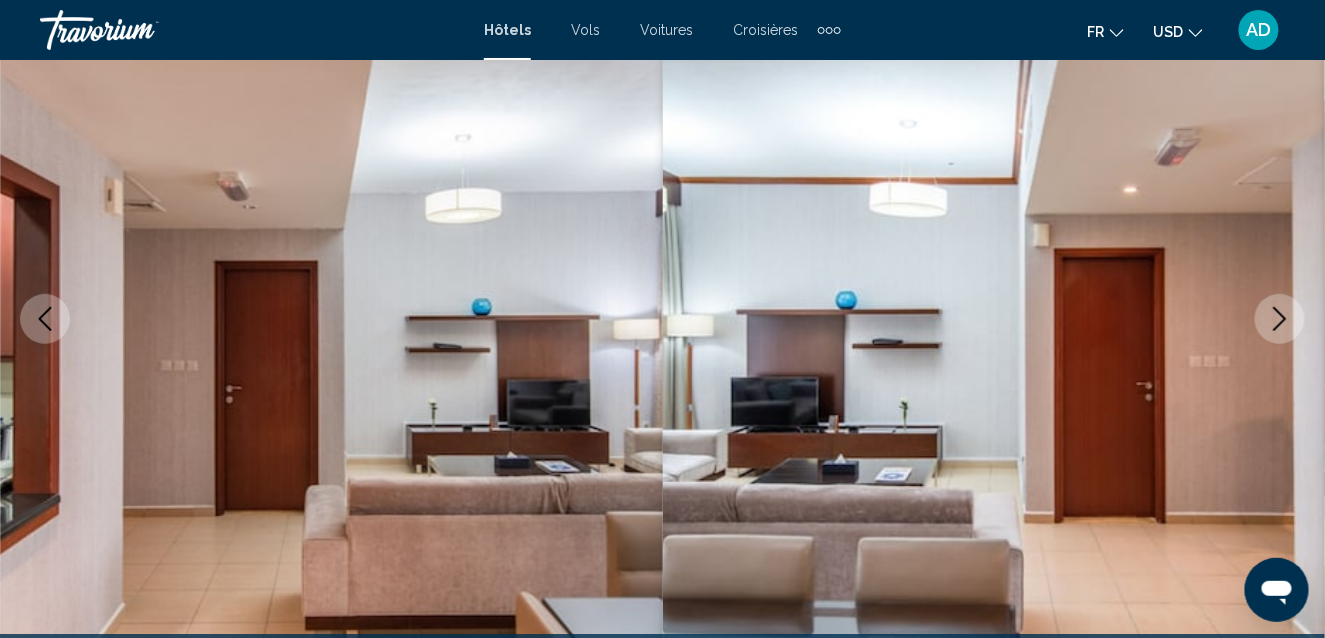 click 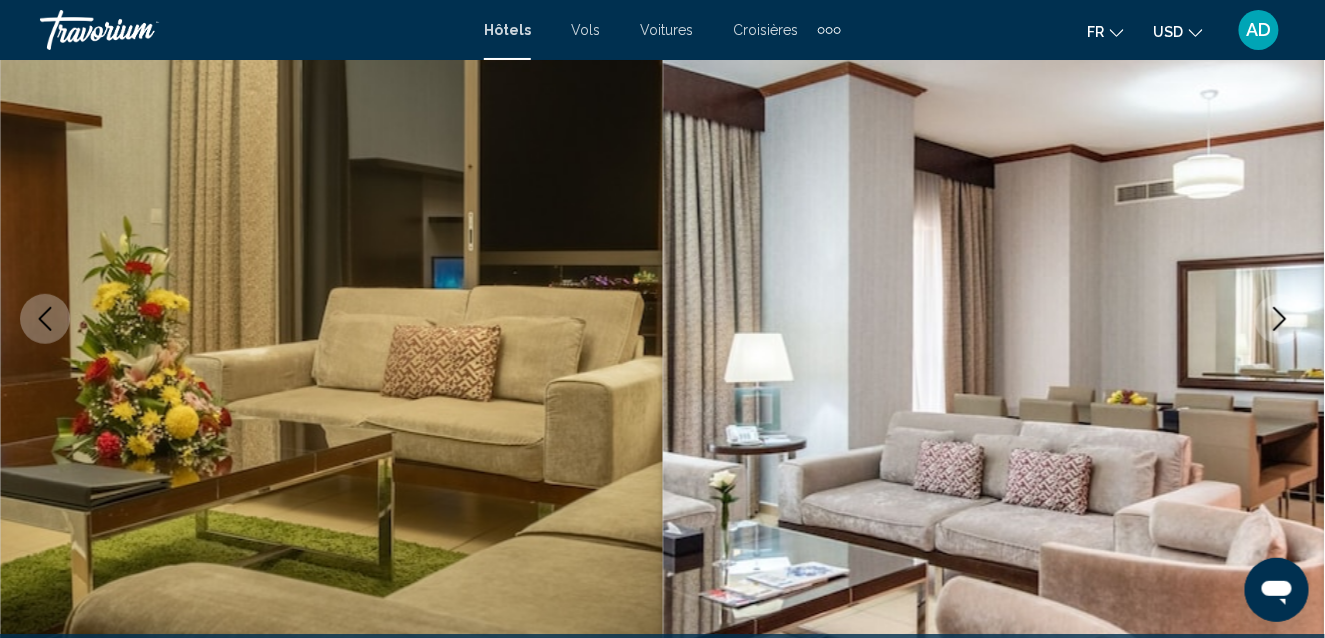 click 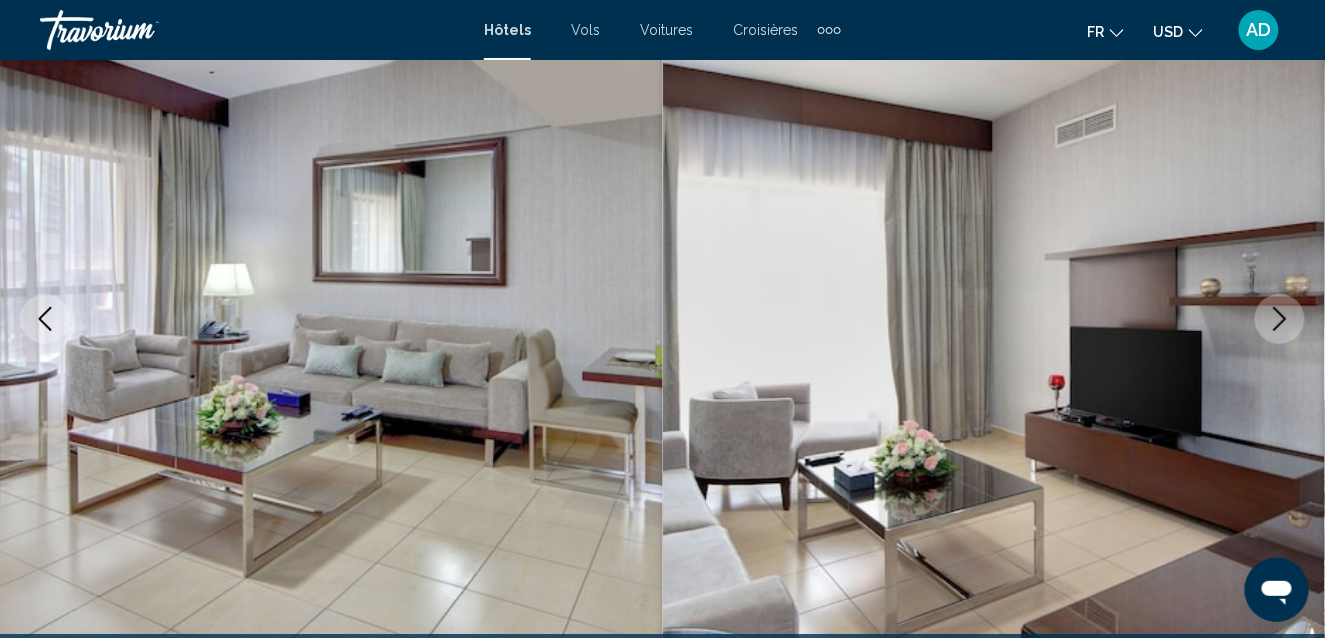 click 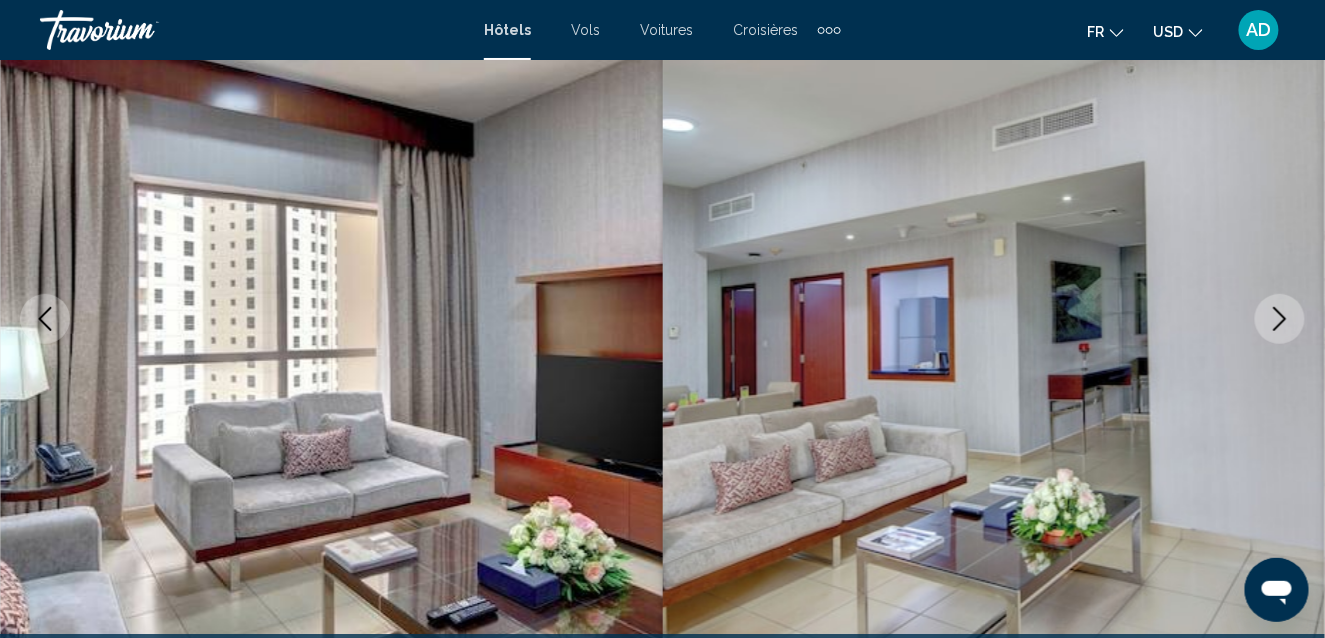 click 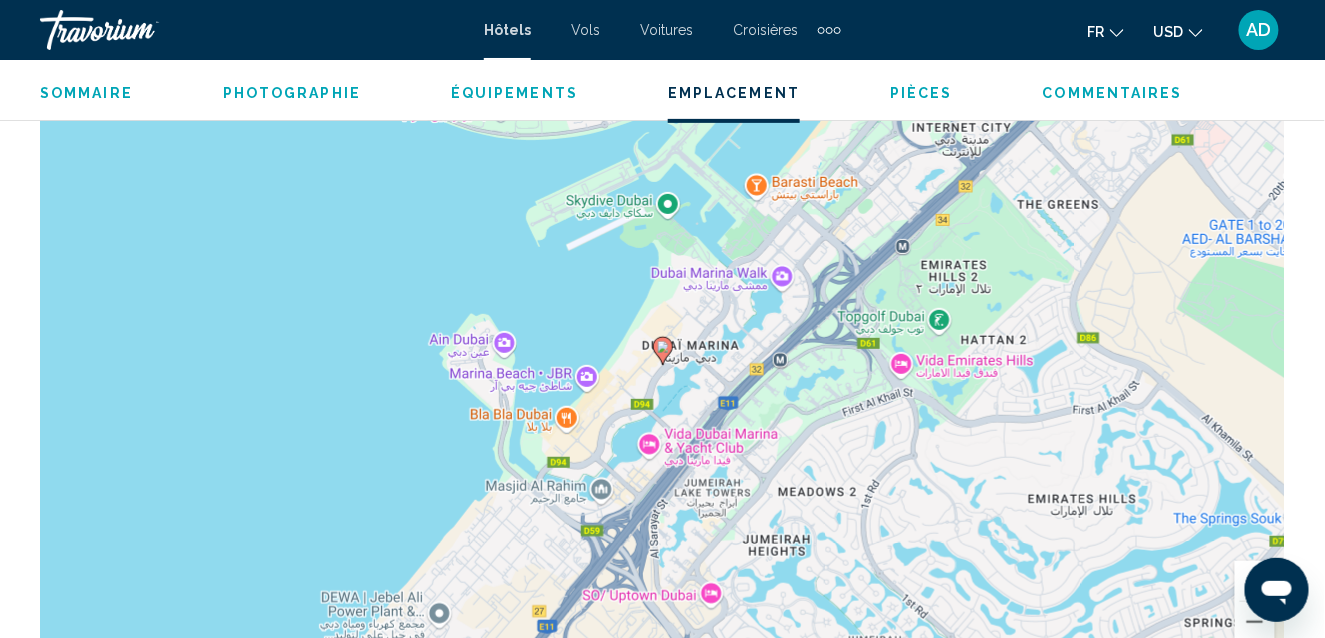 scroll, scrollTop: 0, scrollLeft: 0, axis: both 